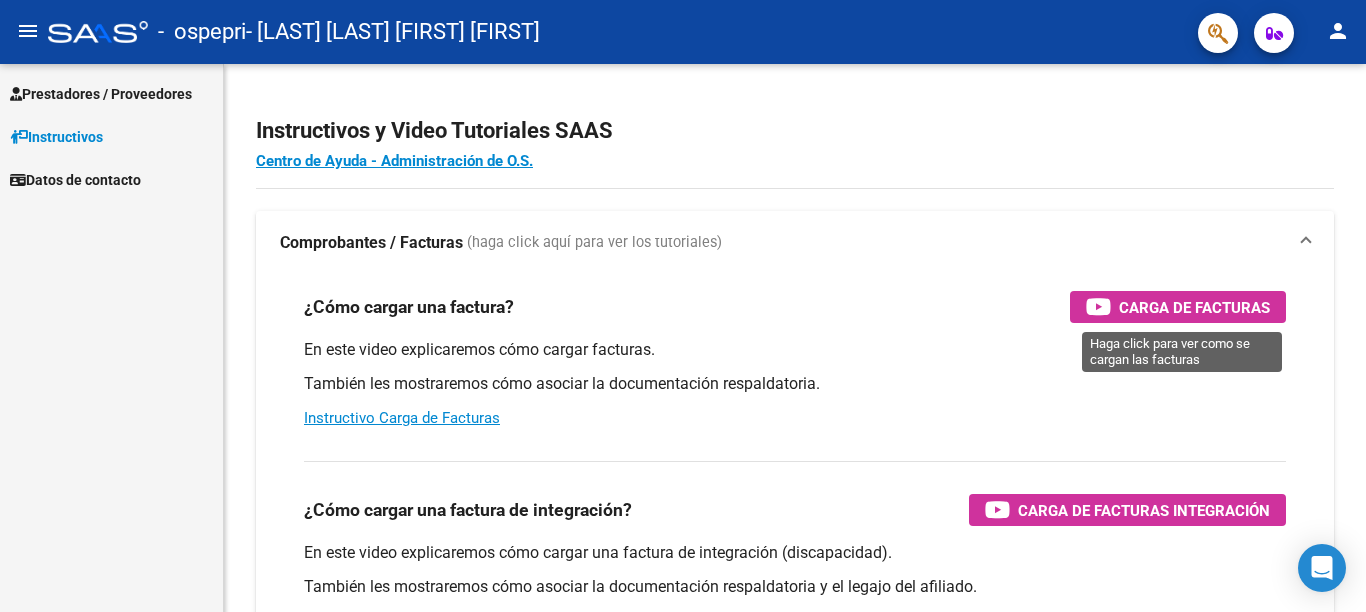 scroll, scrollTop: 0, scrollLeft: 0, axis: both 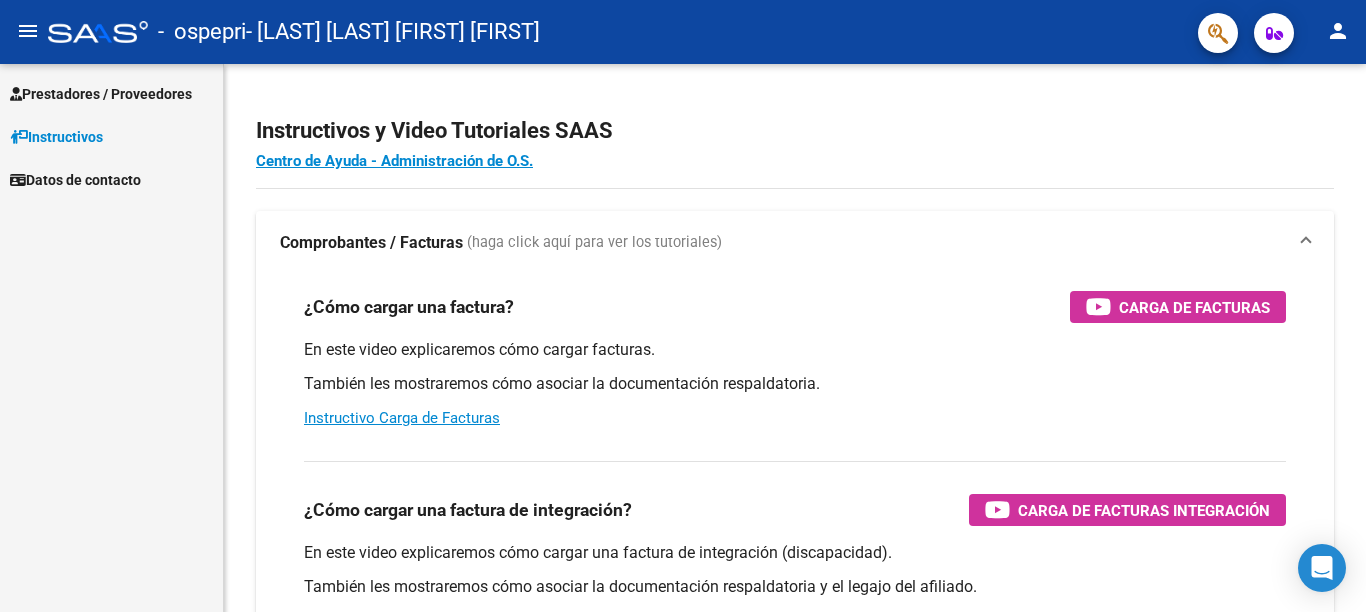 click on "Prestadores / Proveedores" at bounding box center [101, 94] 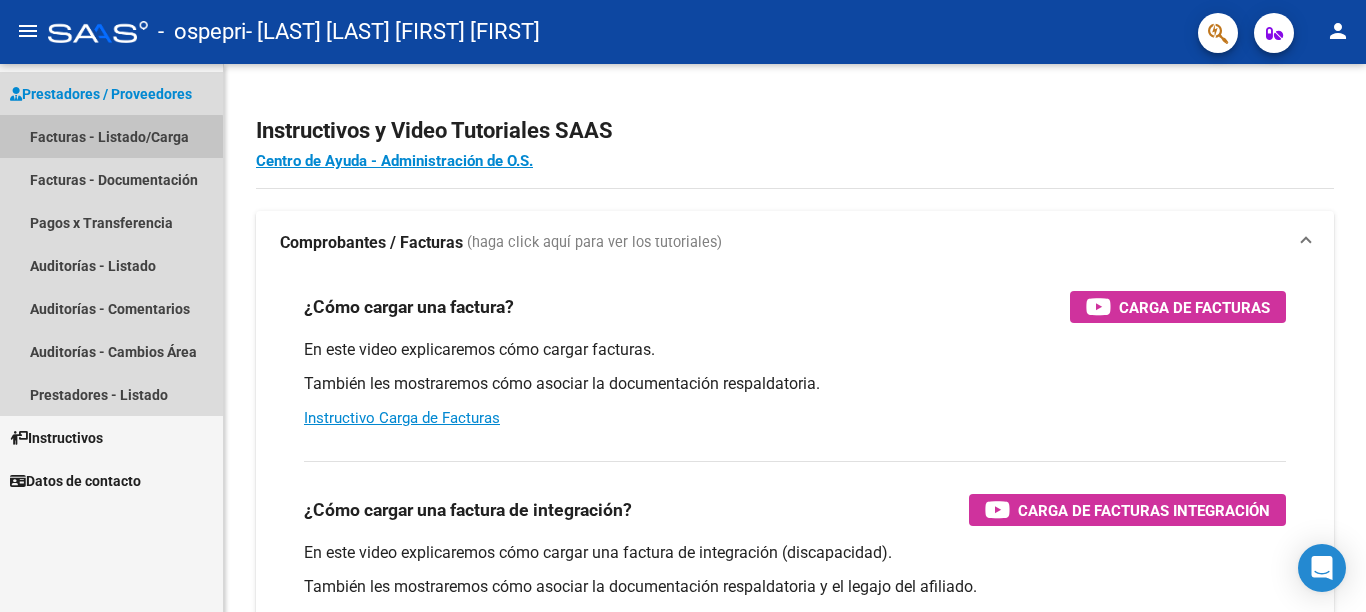 click on "Facturas - Listado/Carga" at bounding box center [111, 136] 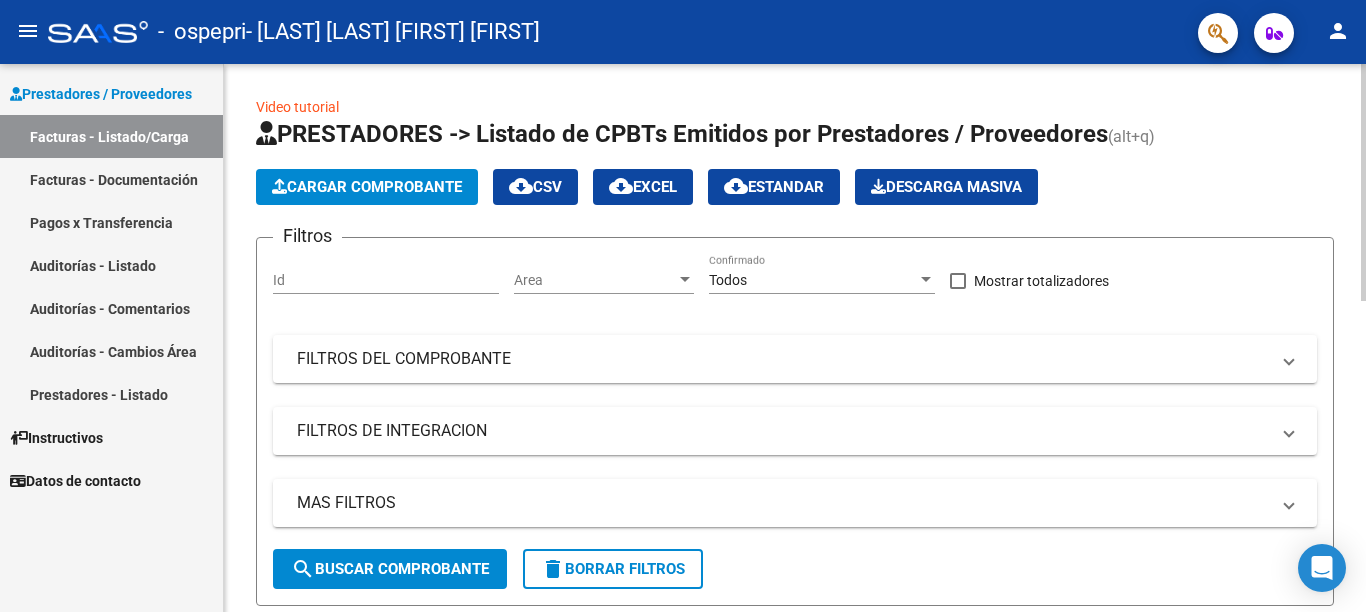 click on "search  Buscar Comprobante" 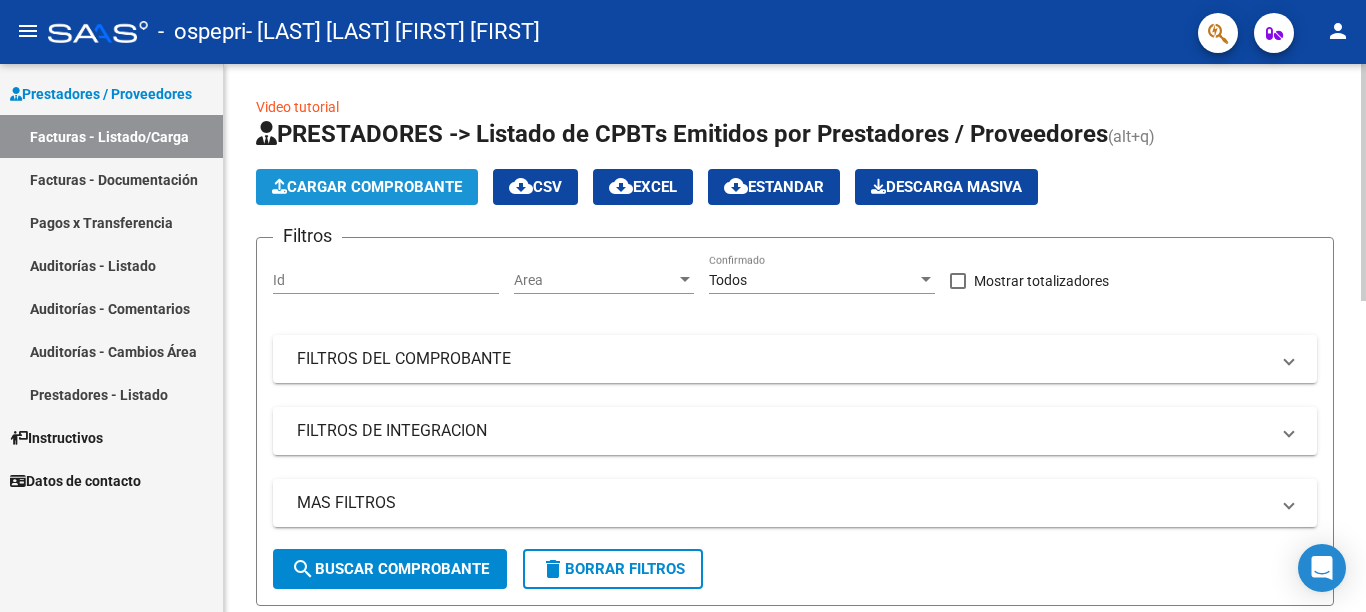 click on "Cargar Comprobante" 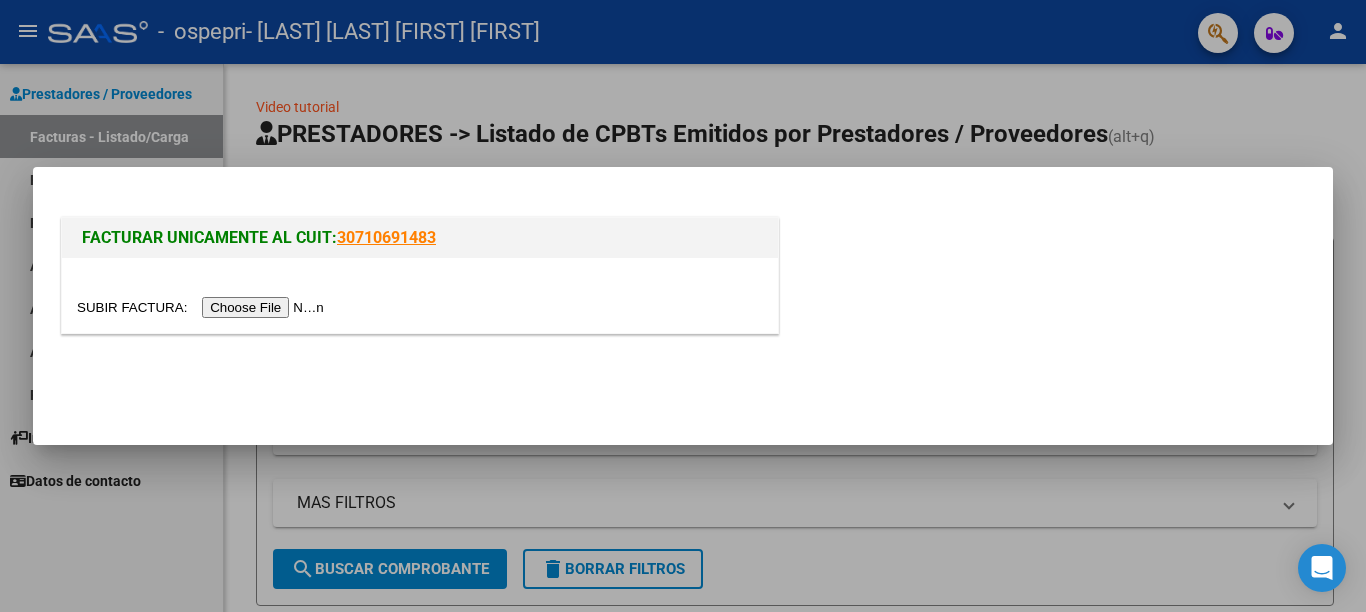 click at bounding box center [203, 307] 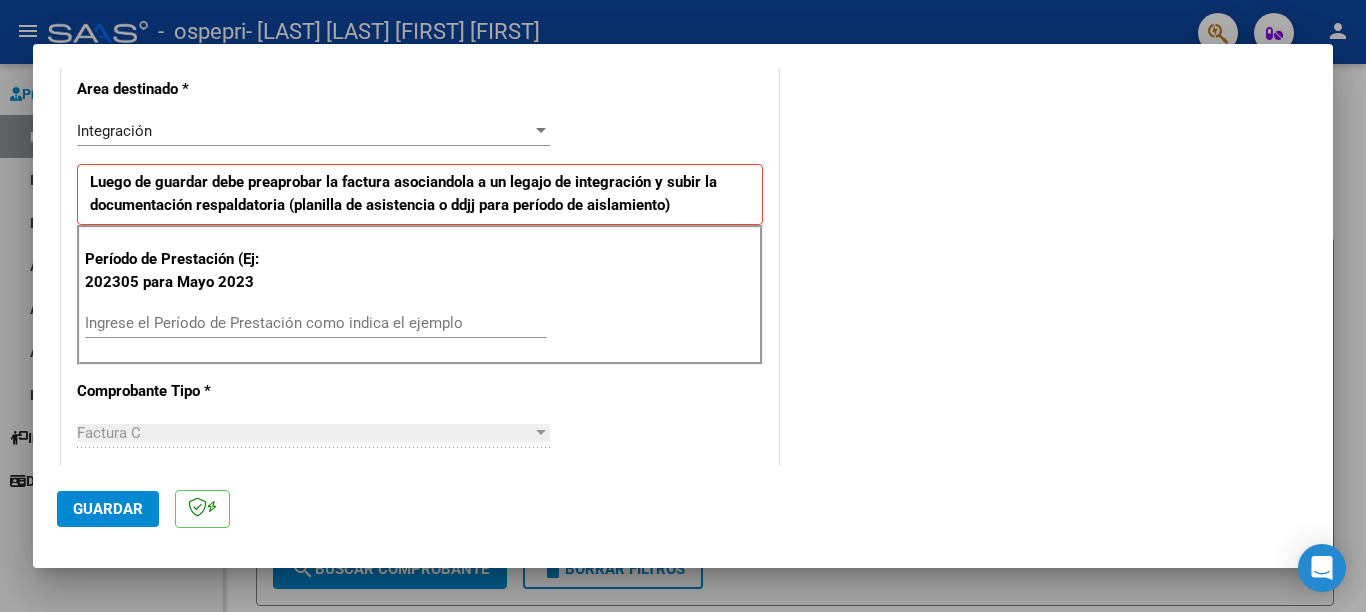 scroll, scrollTop: 429, scrollLeft: 0, axis: vertical 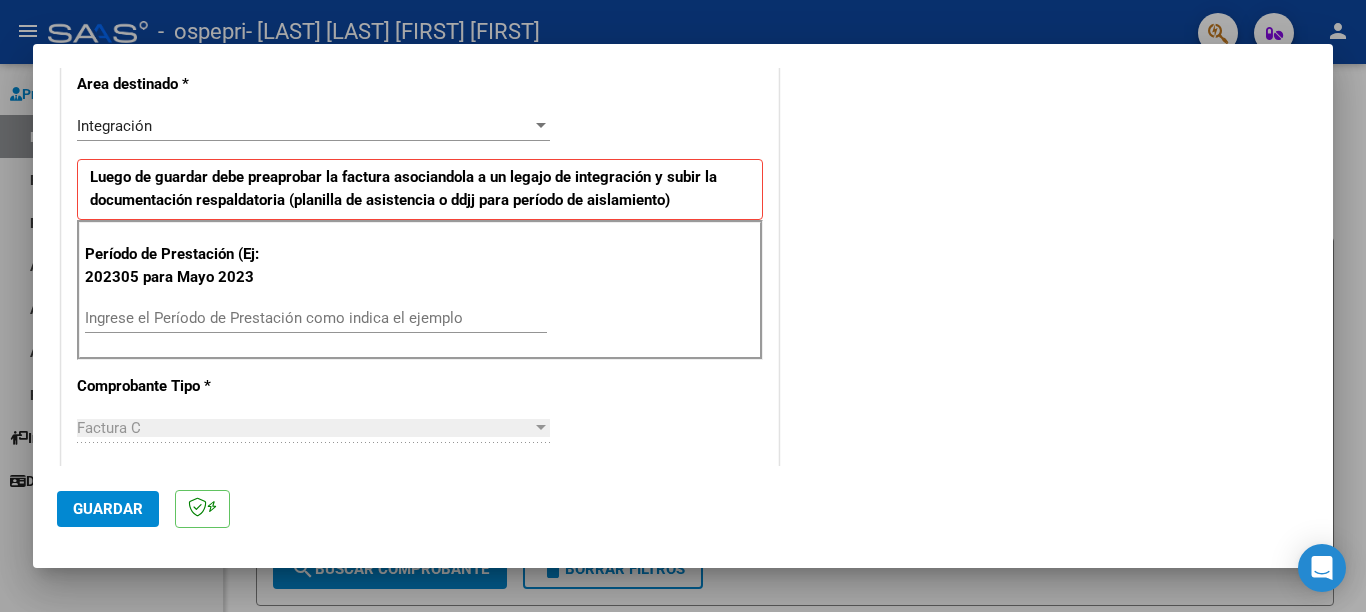 click at bounding box center (683, 306) 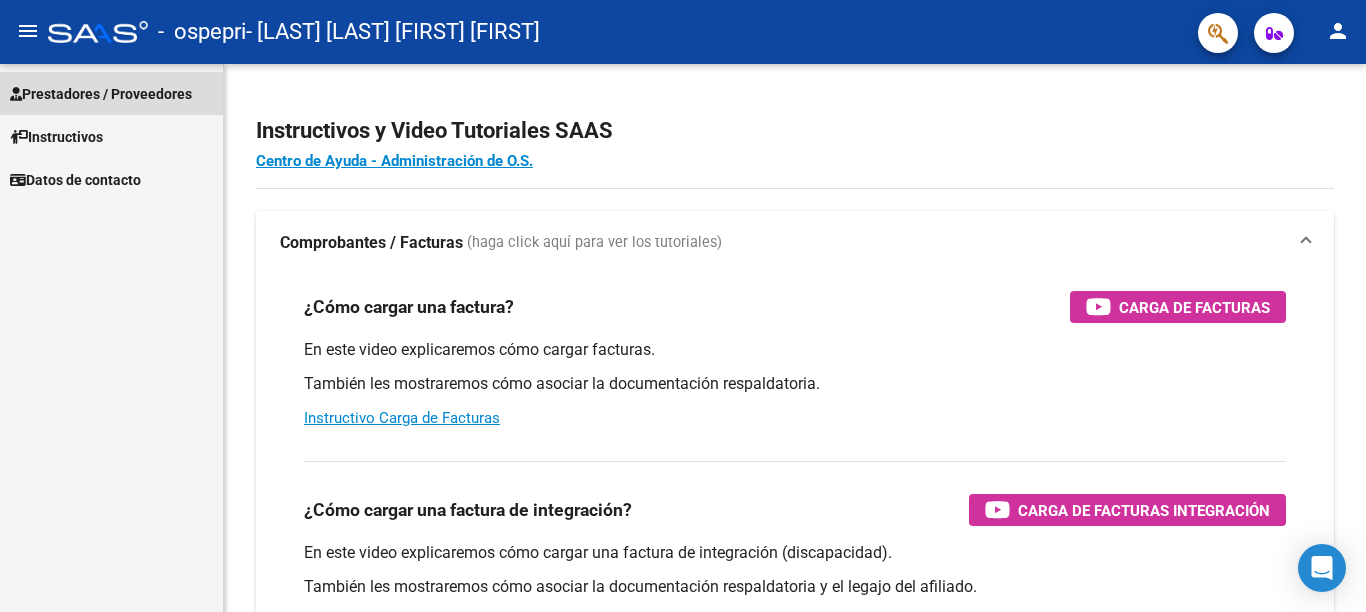 click on "Prestadores / Proveedores" at bounding box center [101, 94] 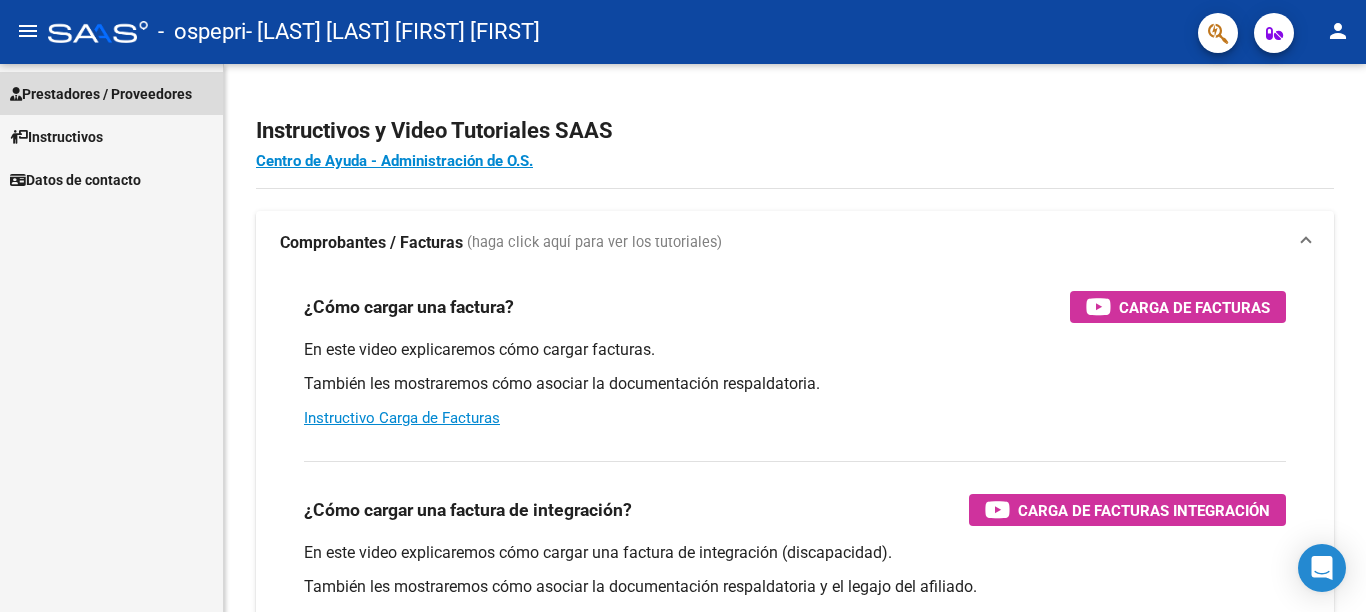 click on "Prestadores / Proveedores" at bounding box center (101, 94) 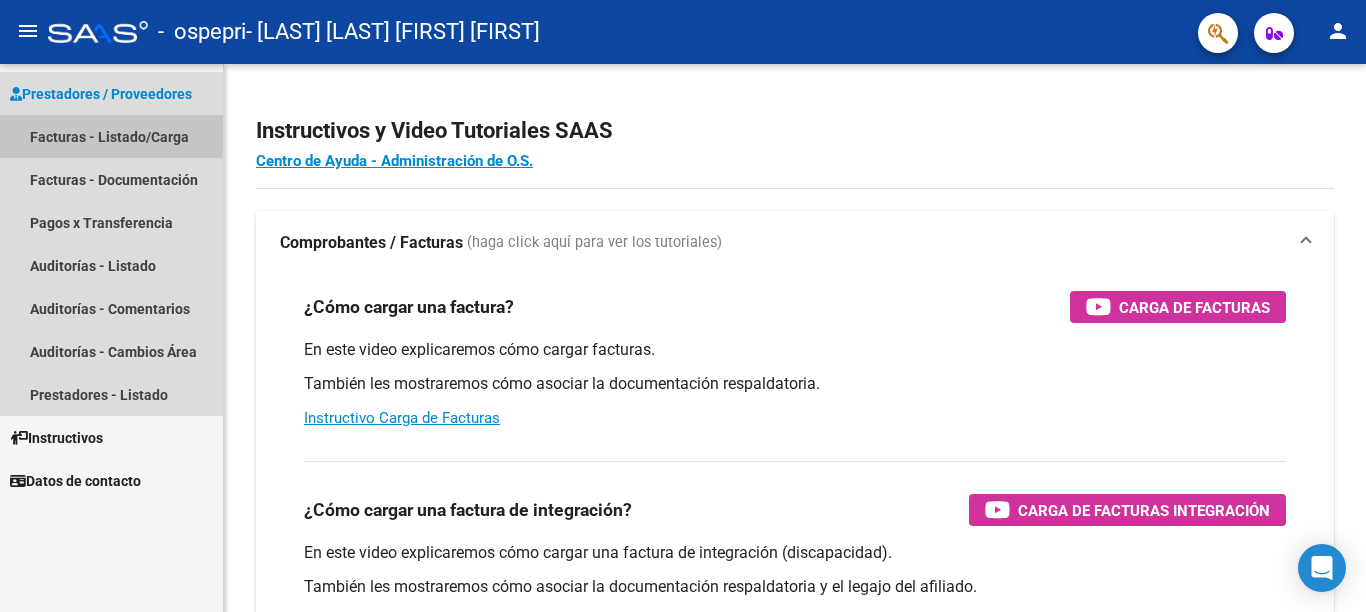click on "Facturas - Listado/Carga" at bounding box center (111, 136) 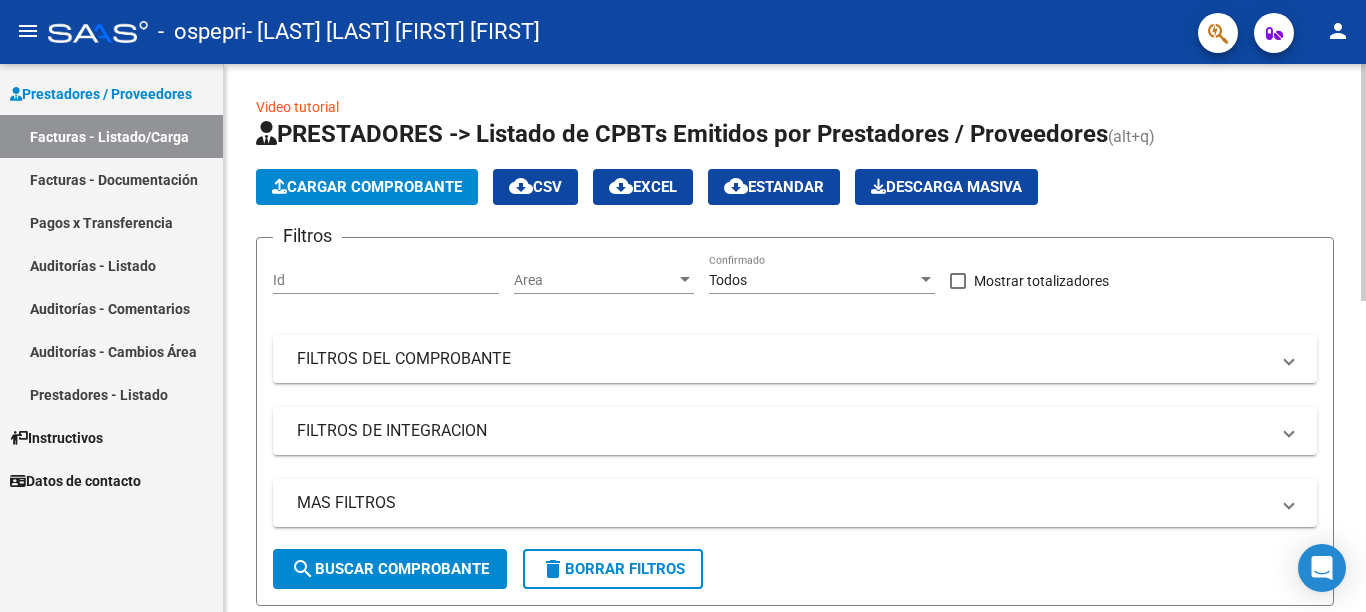 click on "Cargar Comprobante" 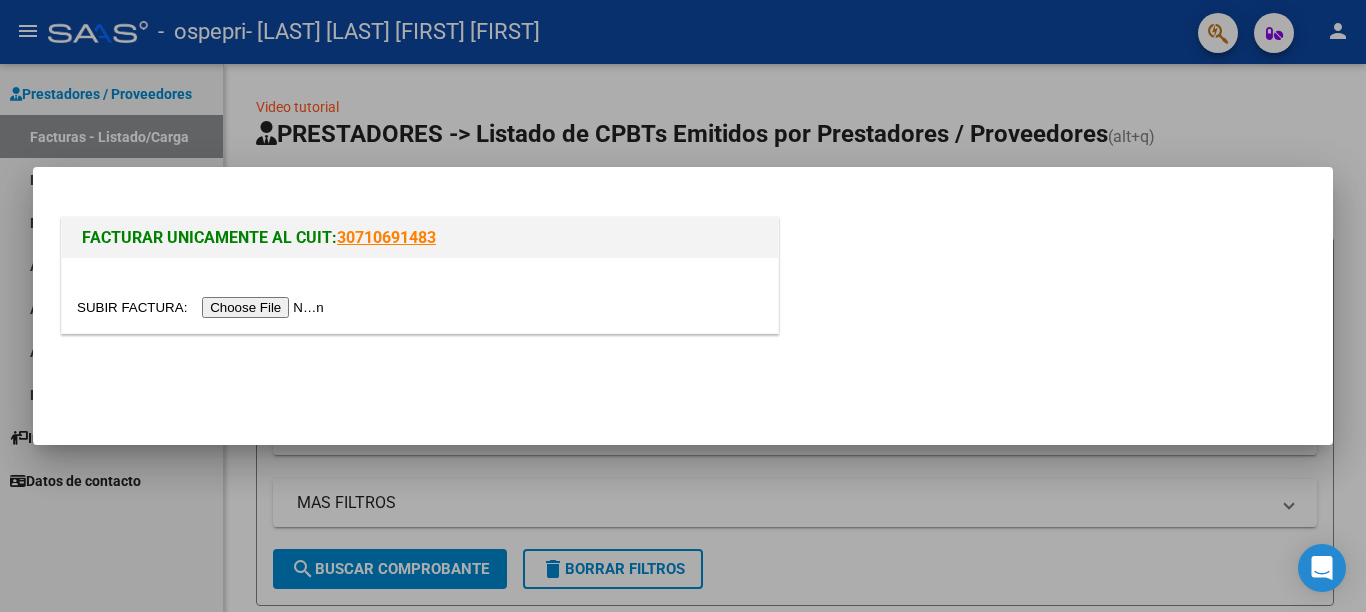 click at bounding box center (203, 307) 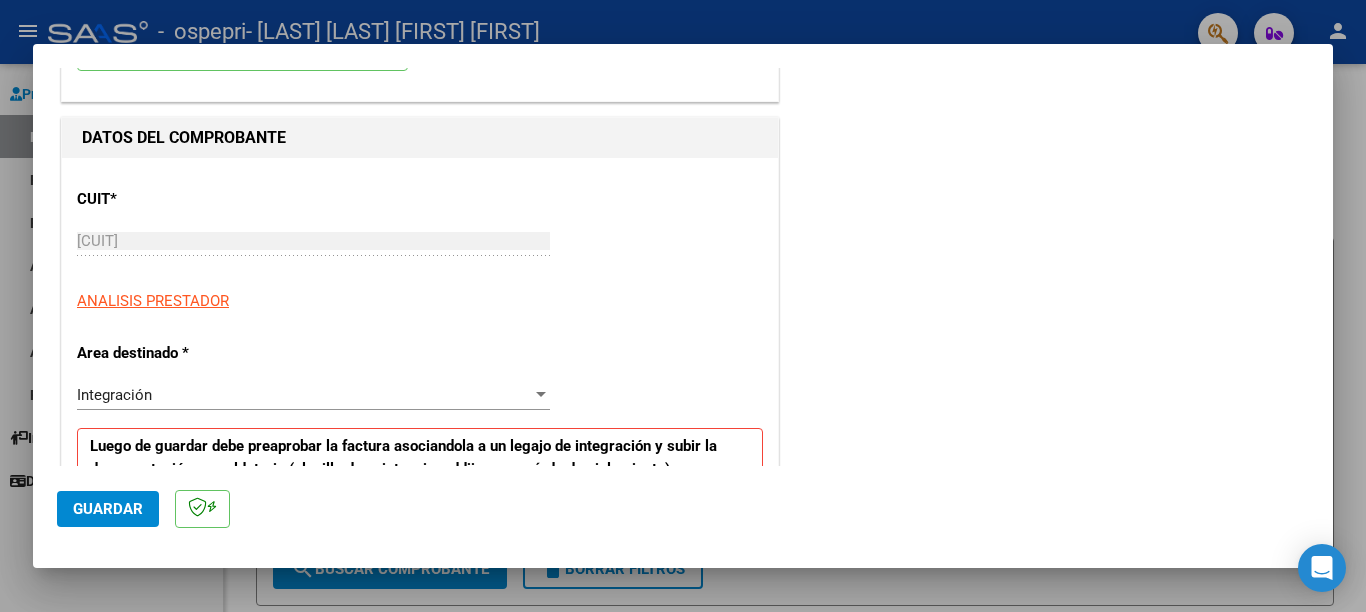 scroll, scrollTop: 200, scrollLeft: 0, axis: vertical 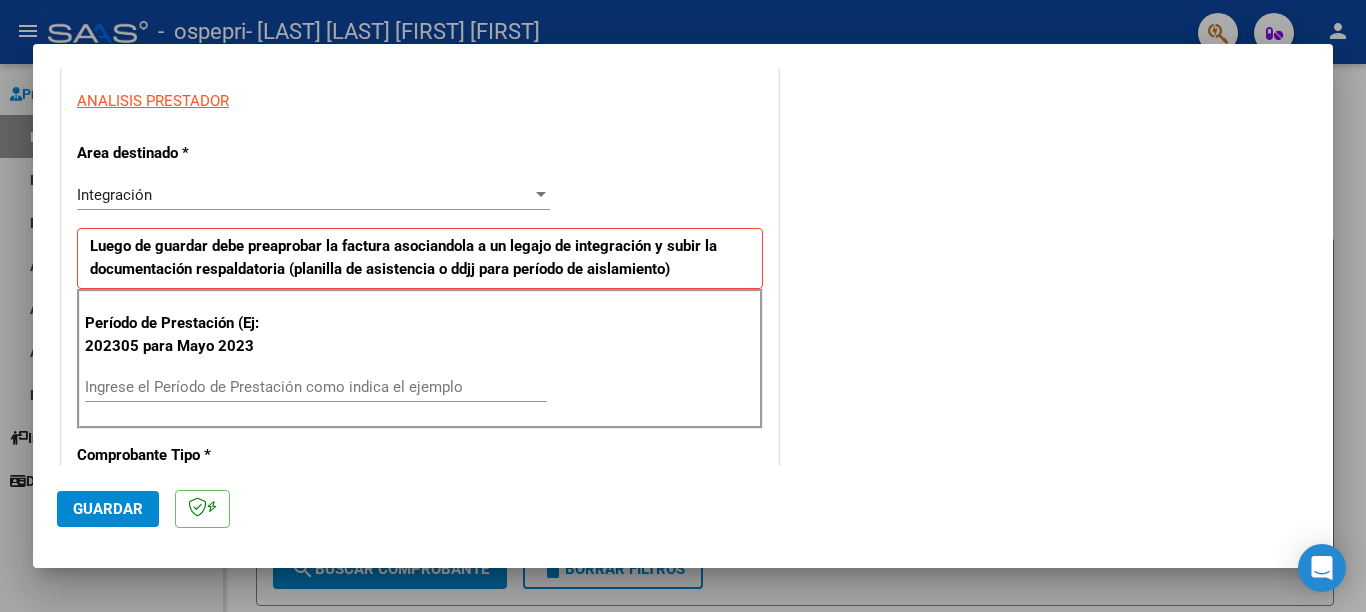 click on "Ingrese el Período de Prestación como indica el ejemplo" at bounding box center [316, 387] 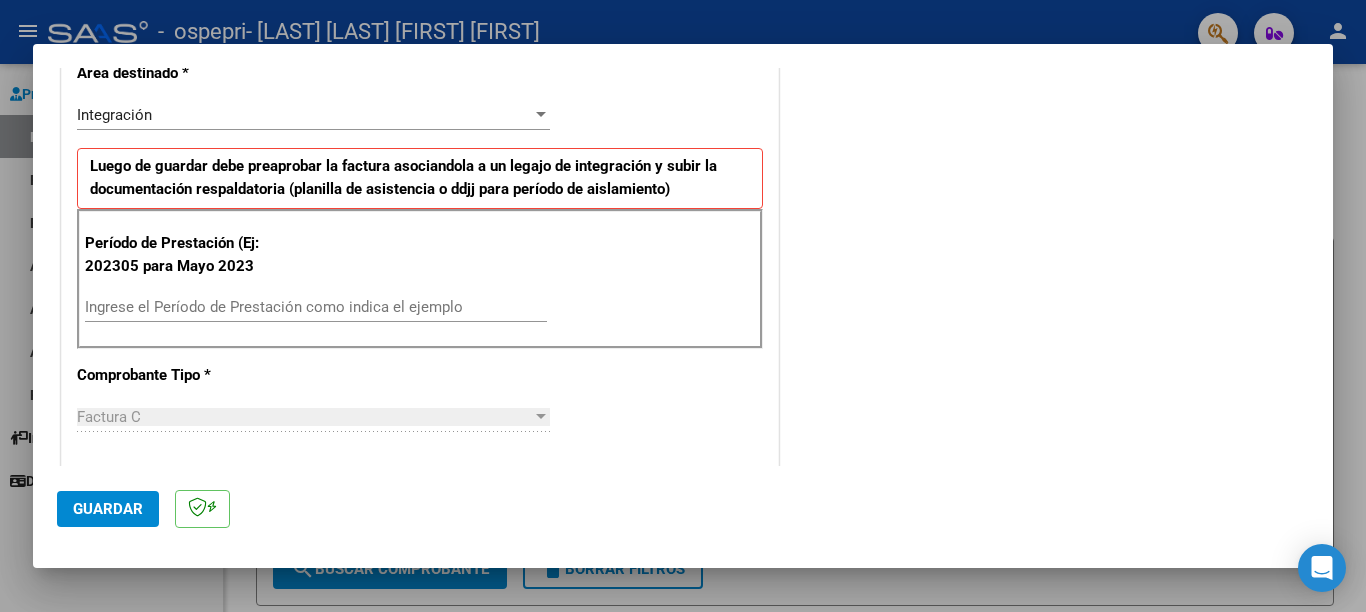 scroll, scrollTop: 480, scrollLeft: 0, axis: vertical 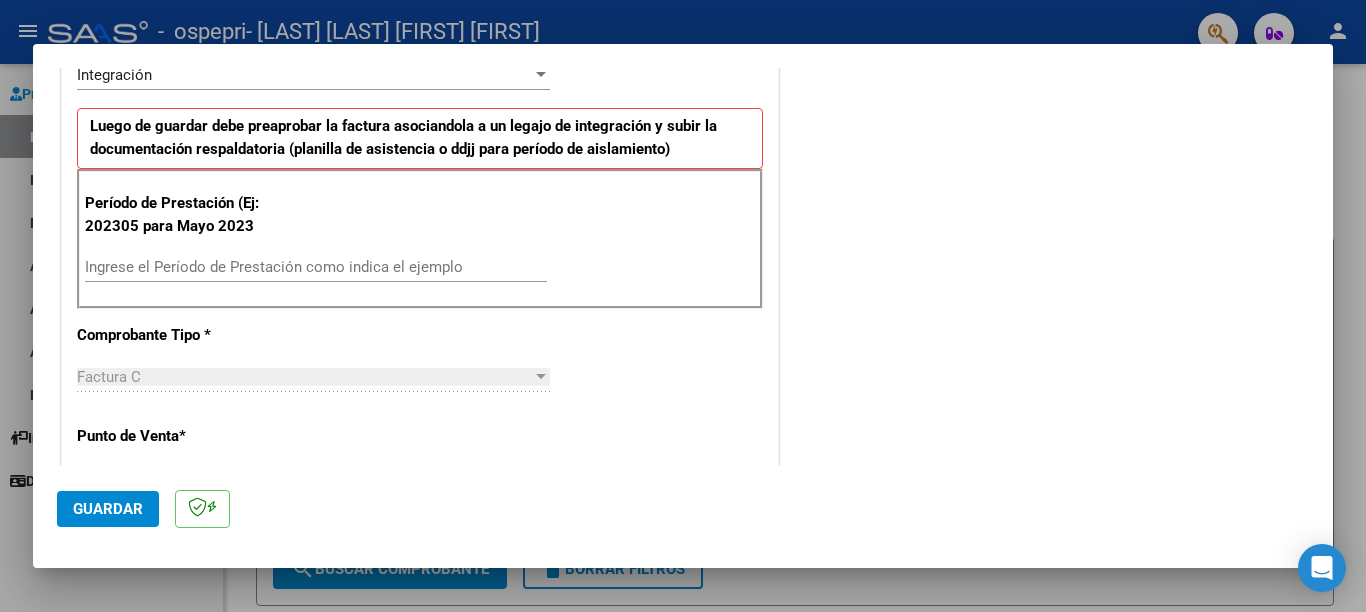 click on "Ingrese el Período de Prestación como indica el ejemplo" at bounding box center [316, 267] 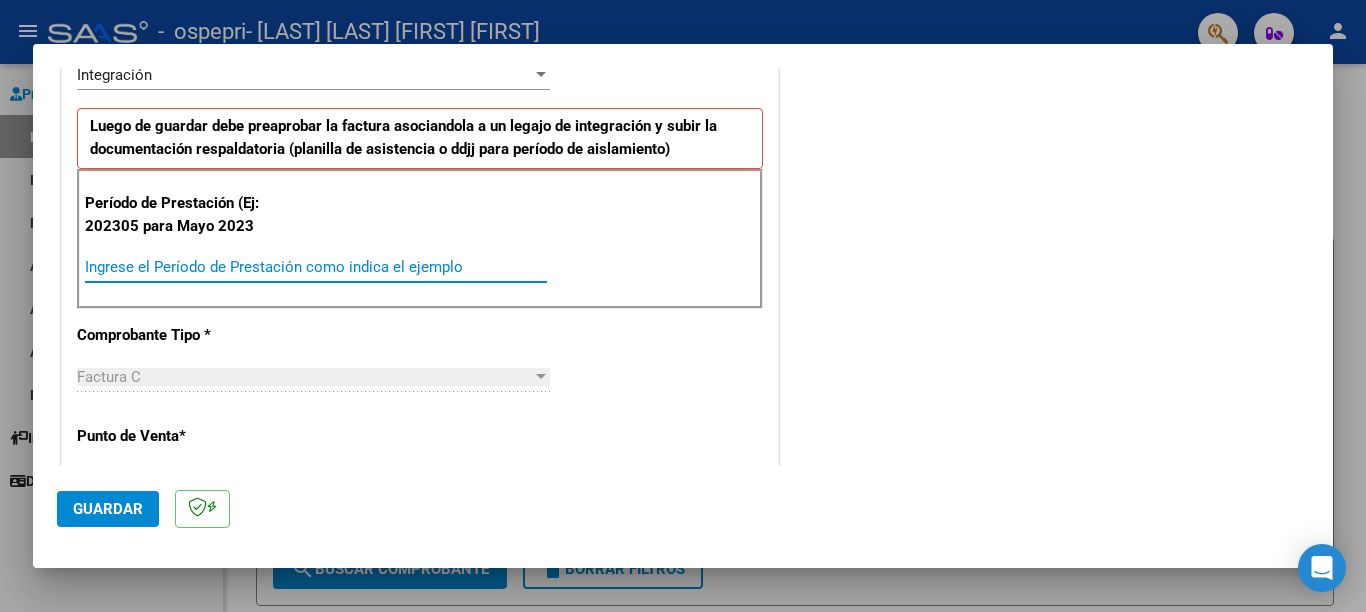 click on "Ingrese el Período de Prestación como indica el ejemplo" at bounding box center (316, 267) 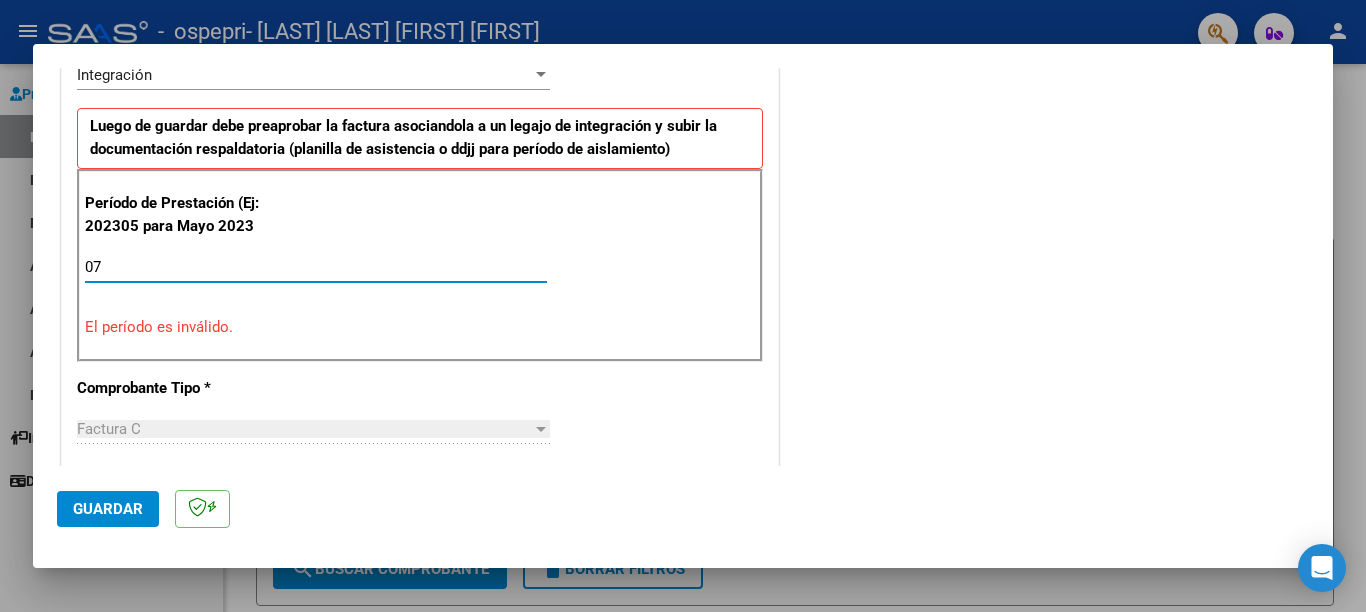 type on "0" 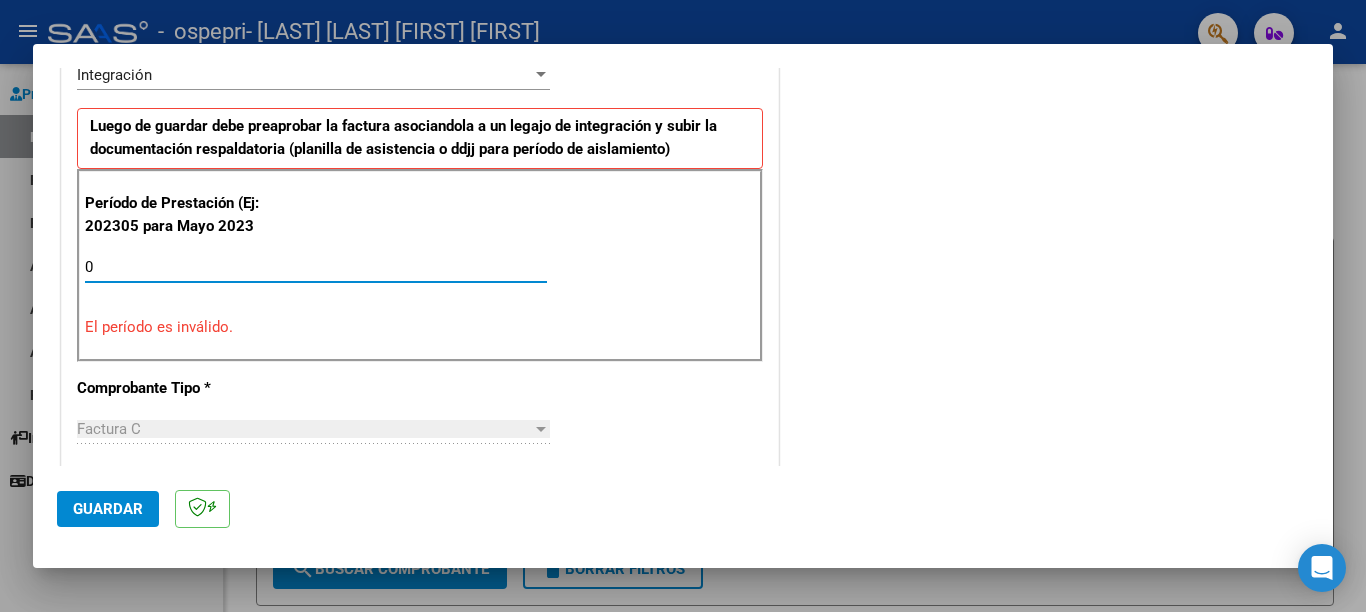 type 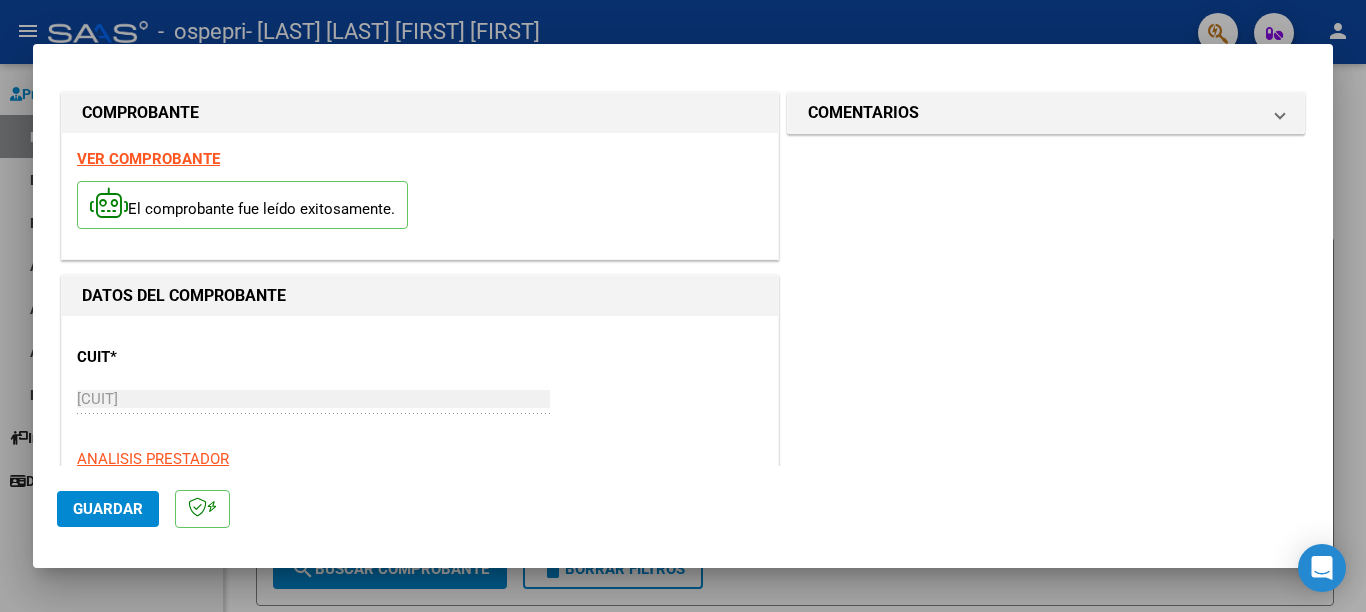 scroll, scrollTop: 0, scrollLeft: 0, axis: both 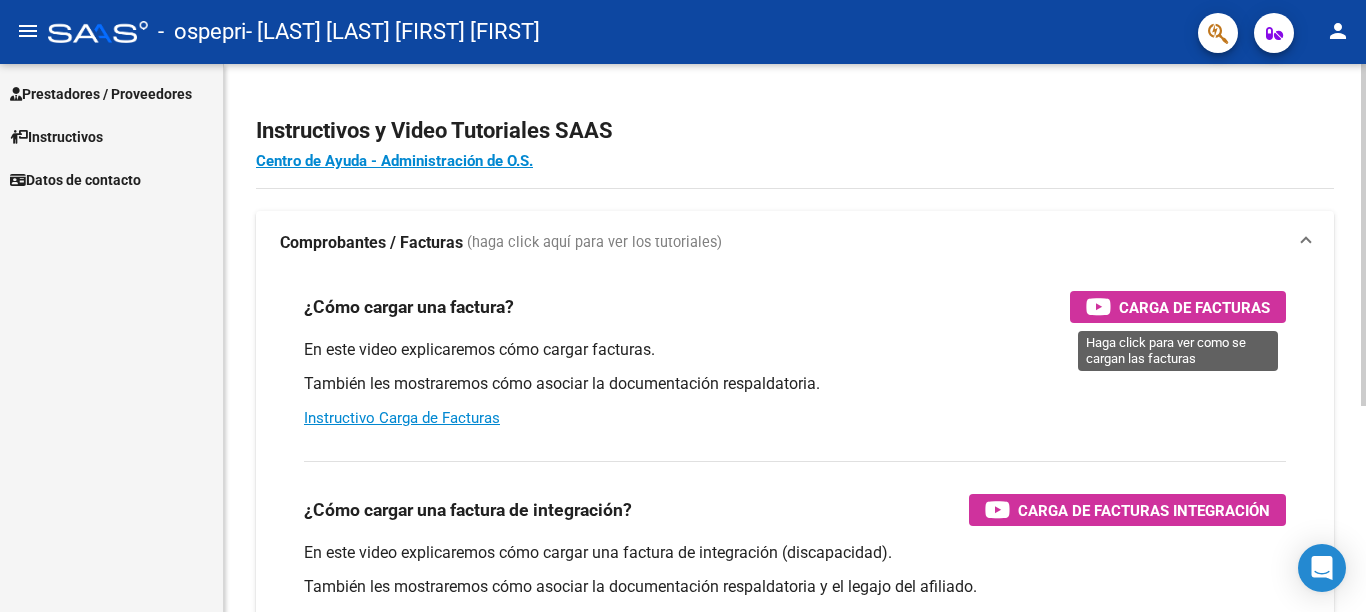 click on "Carga de Facturas" at bounding box center [1194, 307] 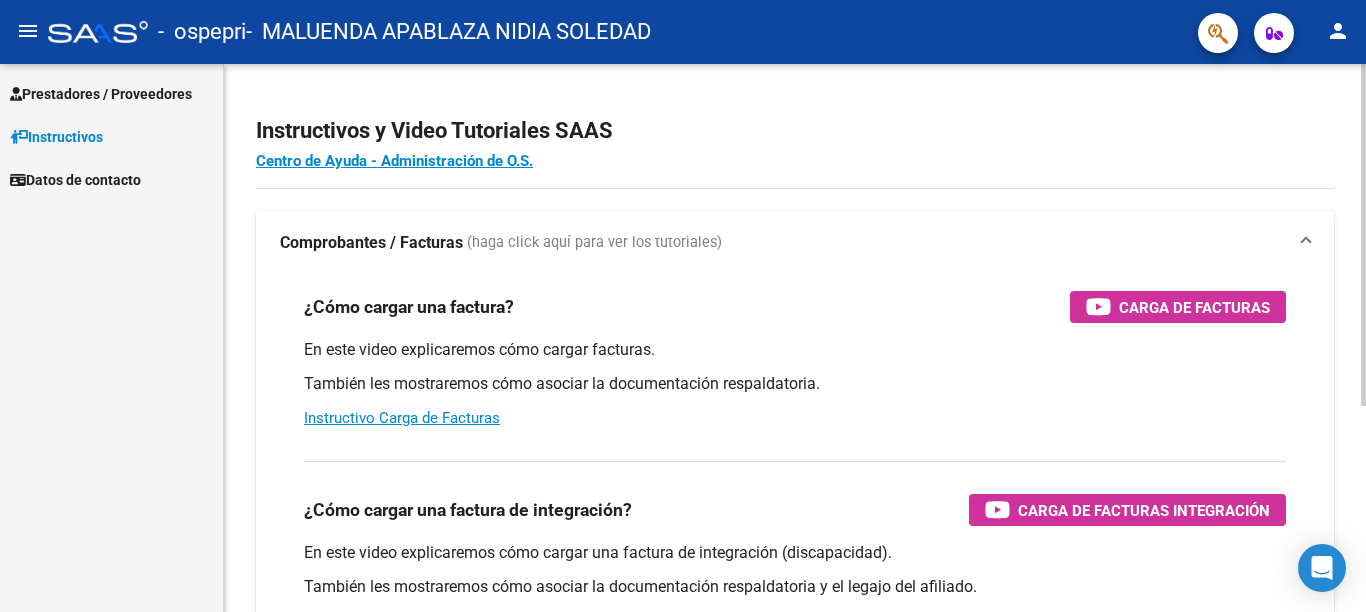 scroll, scrollTop: 0, scrollLeft: 0, axis: both 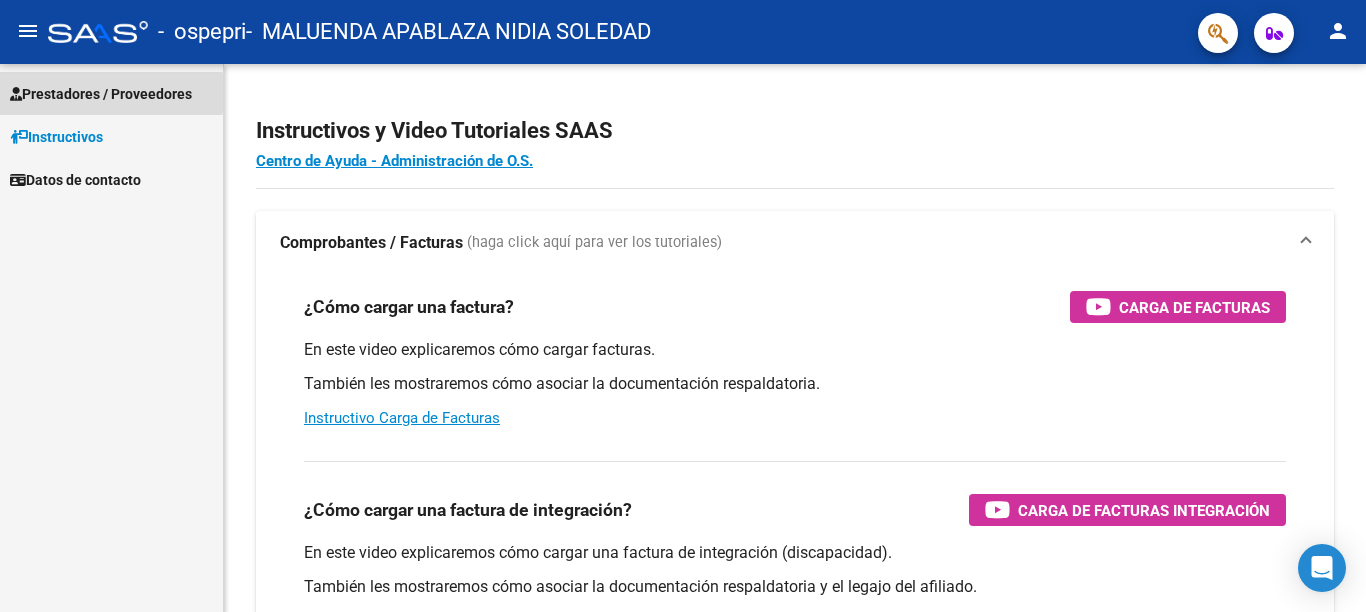 click on "Prestadores / Proveedores" at bounding box center (101, 94) 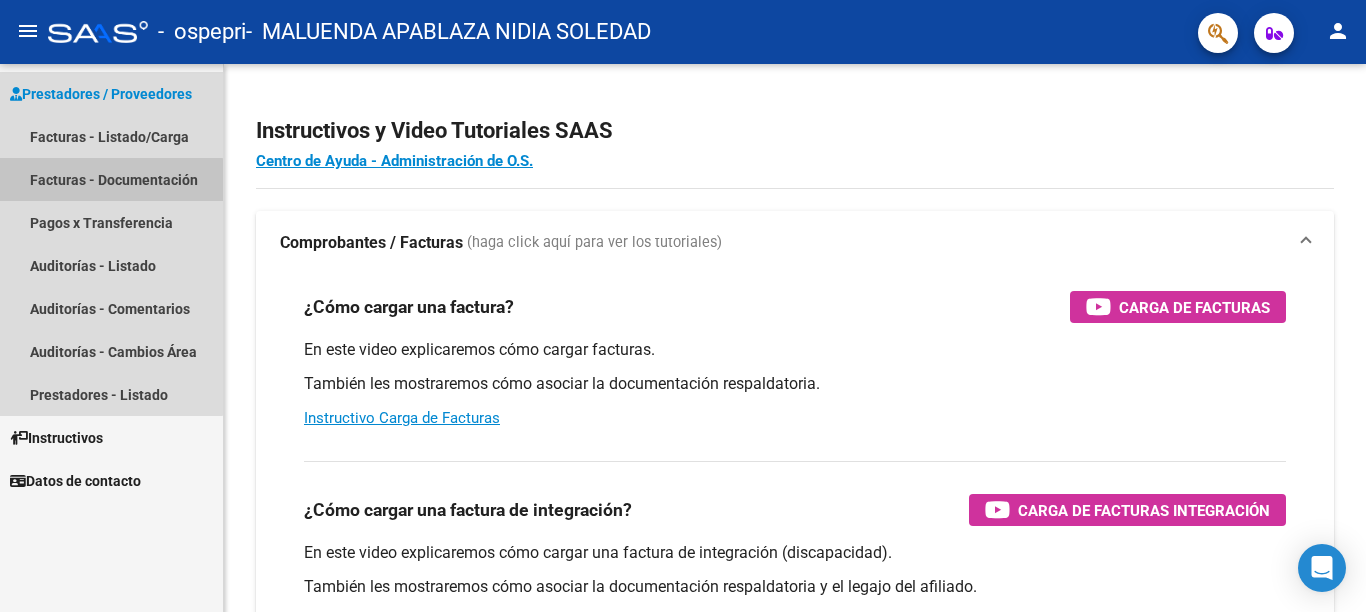 click on "Facturas - Documentación" at bounding box center [111, 179] 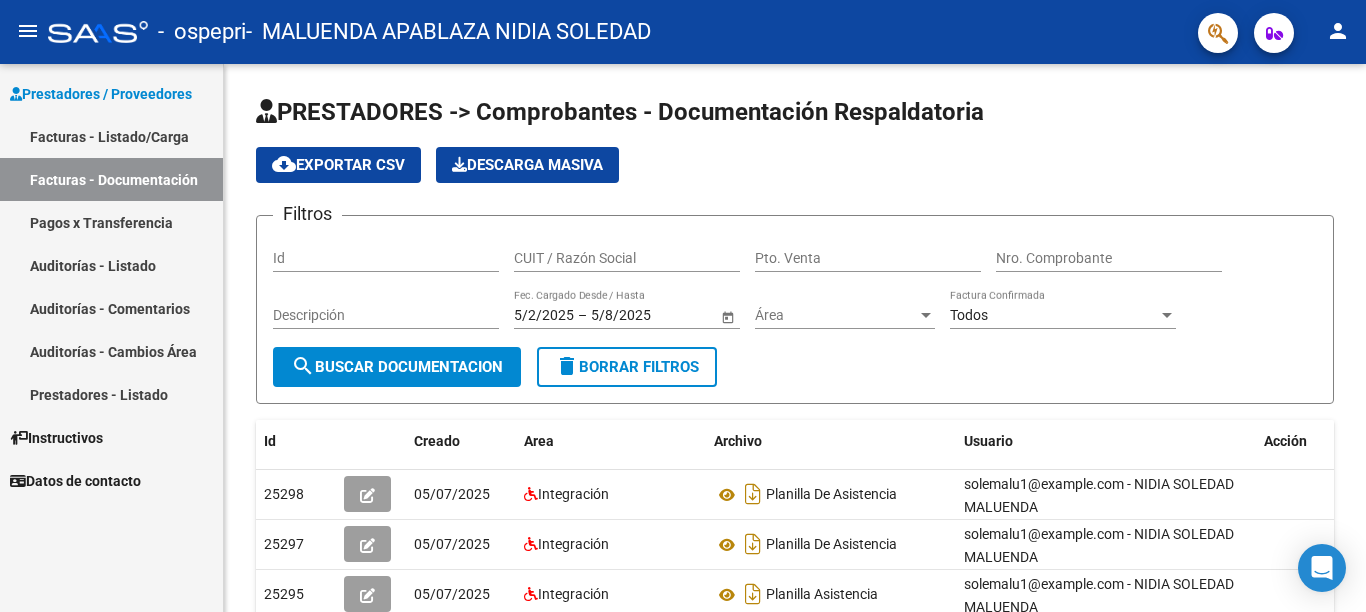 click on "Facturas - Listado/Carga" at bounding box center [111, 136] 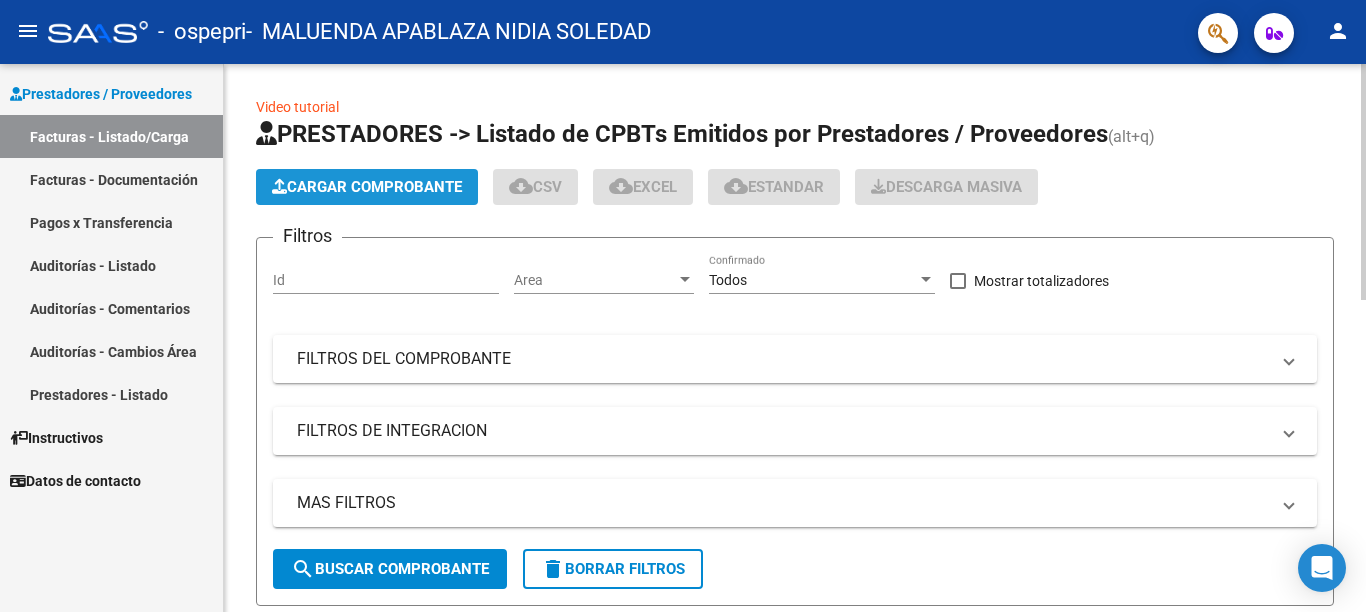 click on "Cargar Comprobante" 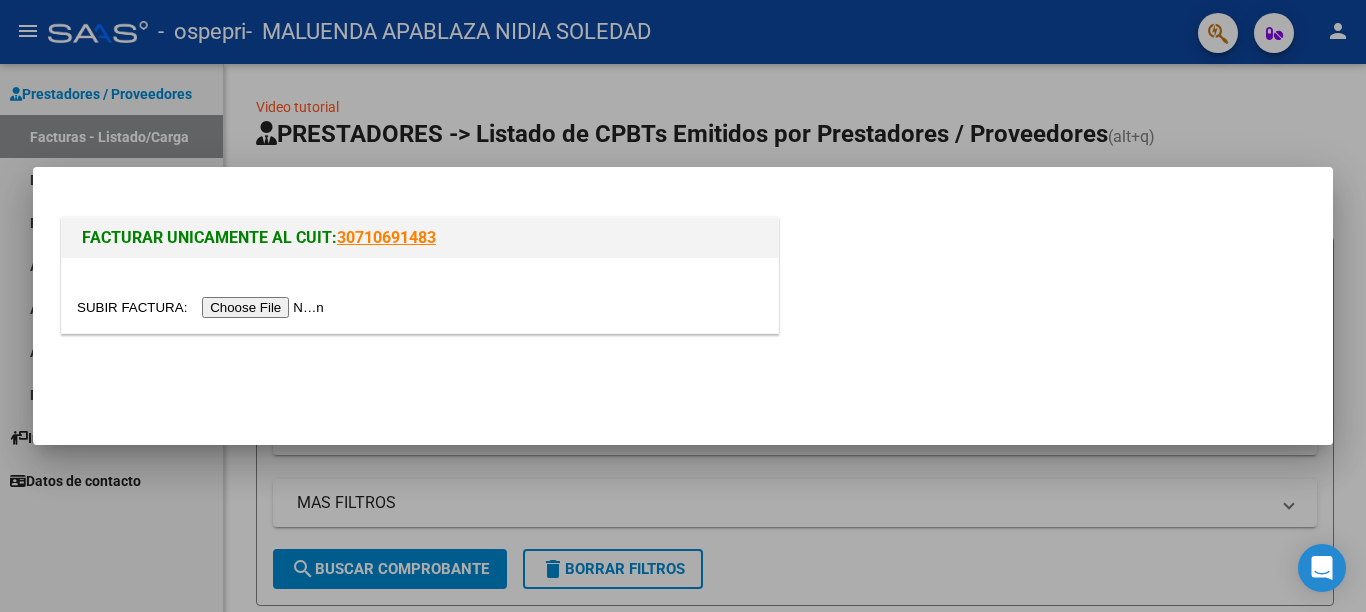 click at bounding box center (203, 307) 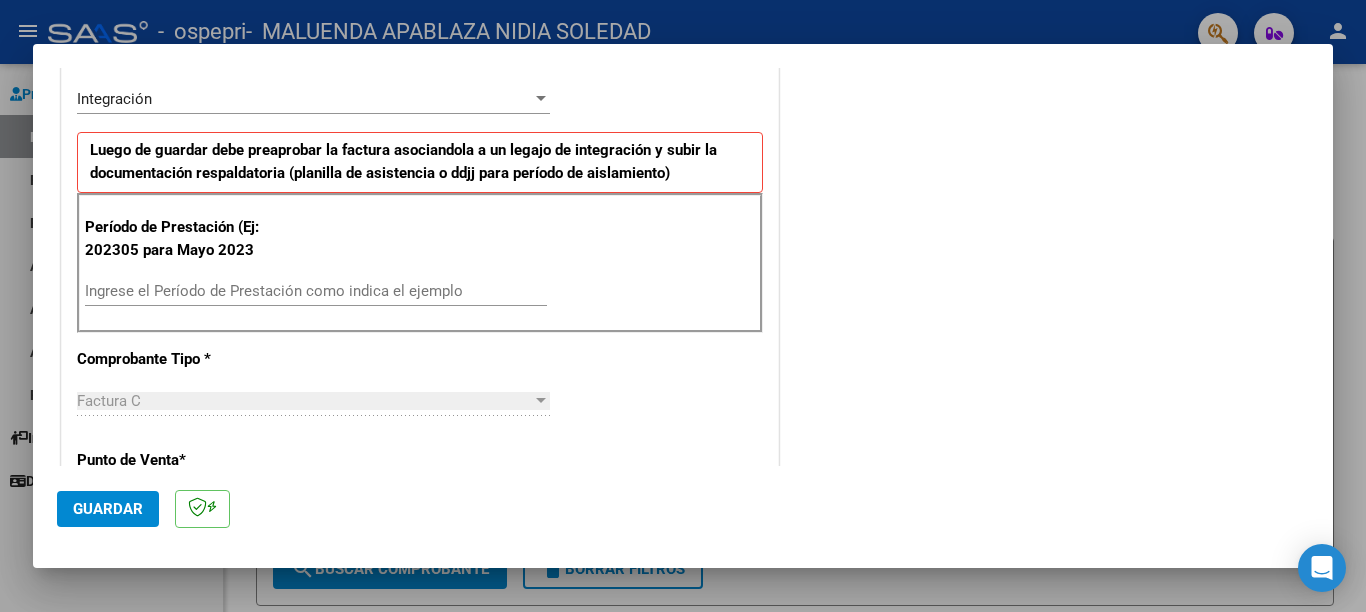 scroll, scrollTop: 462, scrollLeft: 0, axis: vertical 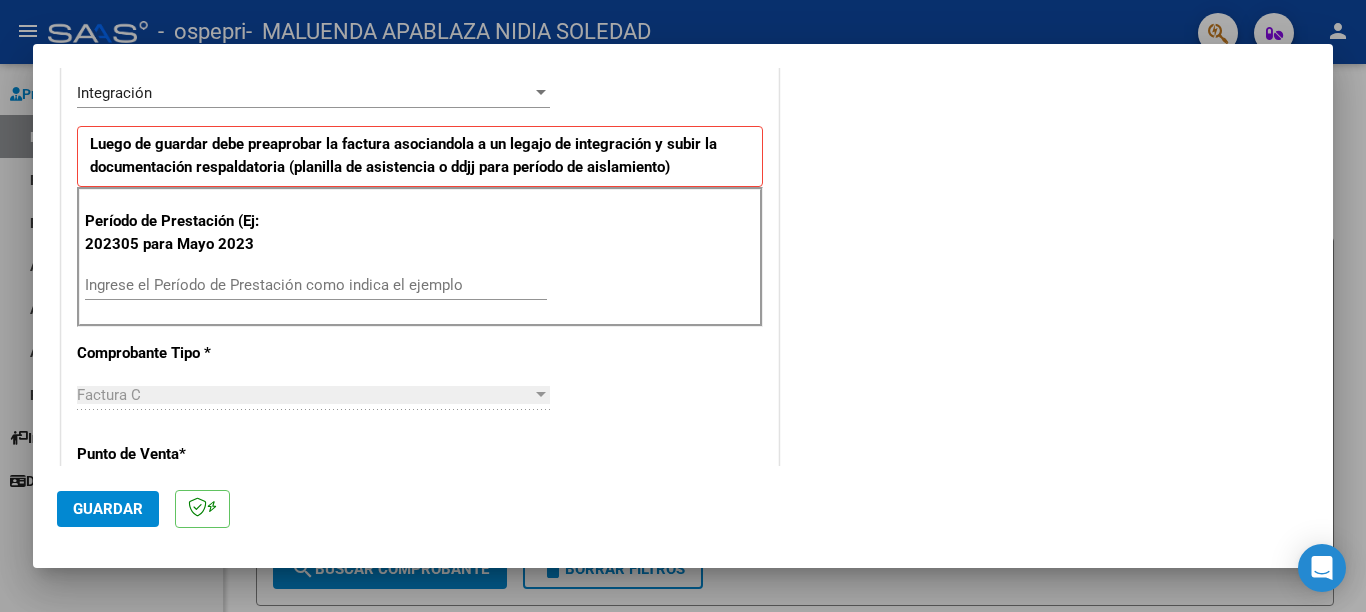 click on "Ingrese el Período de Prestación como indica el ejemplo" at bounding box center (316, 285) 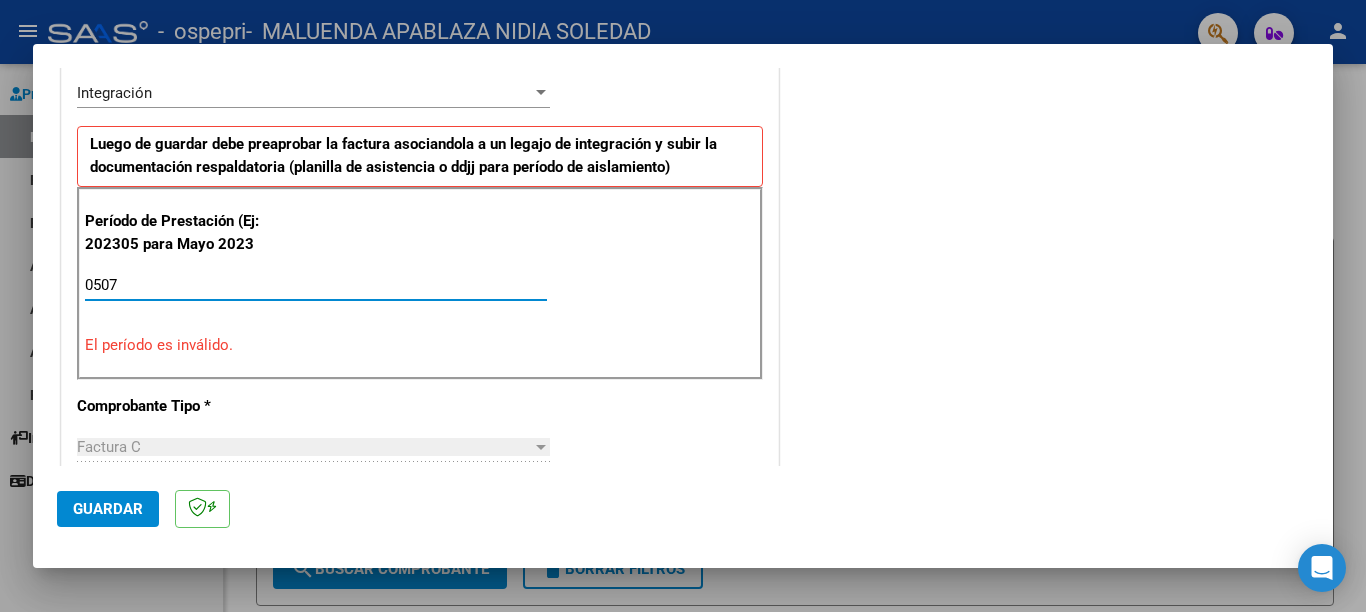 click on "0507" at bounding box center (316, 285) 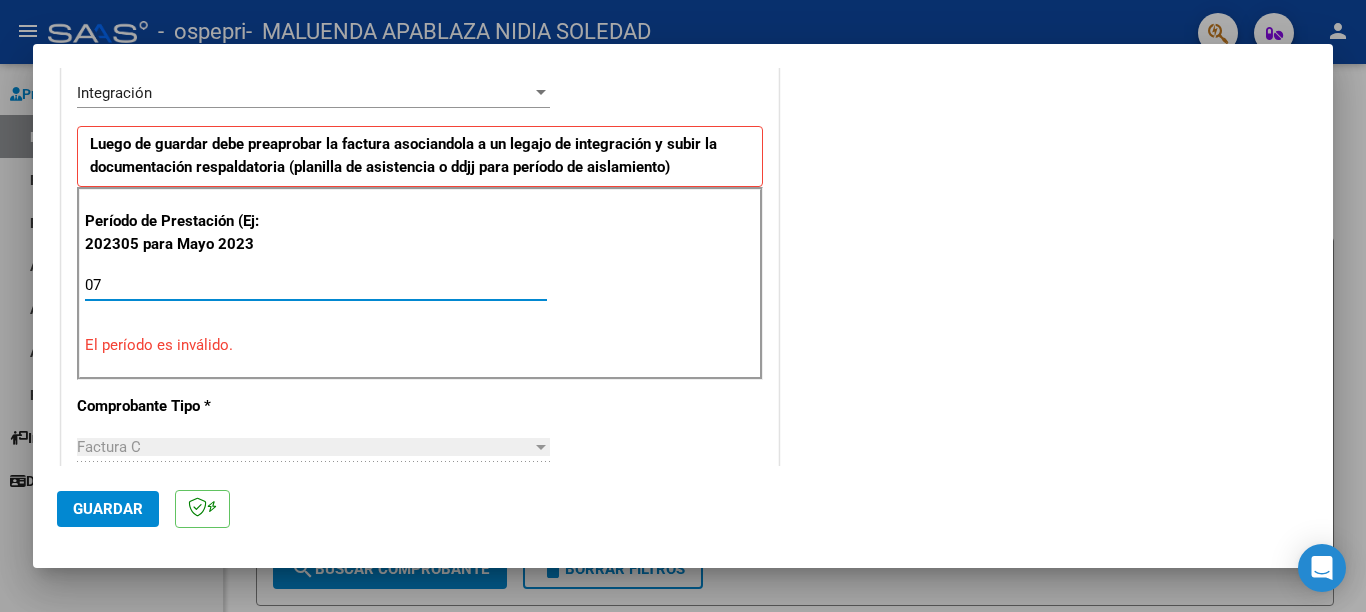 click on "07" at bounding box center (316, 285) 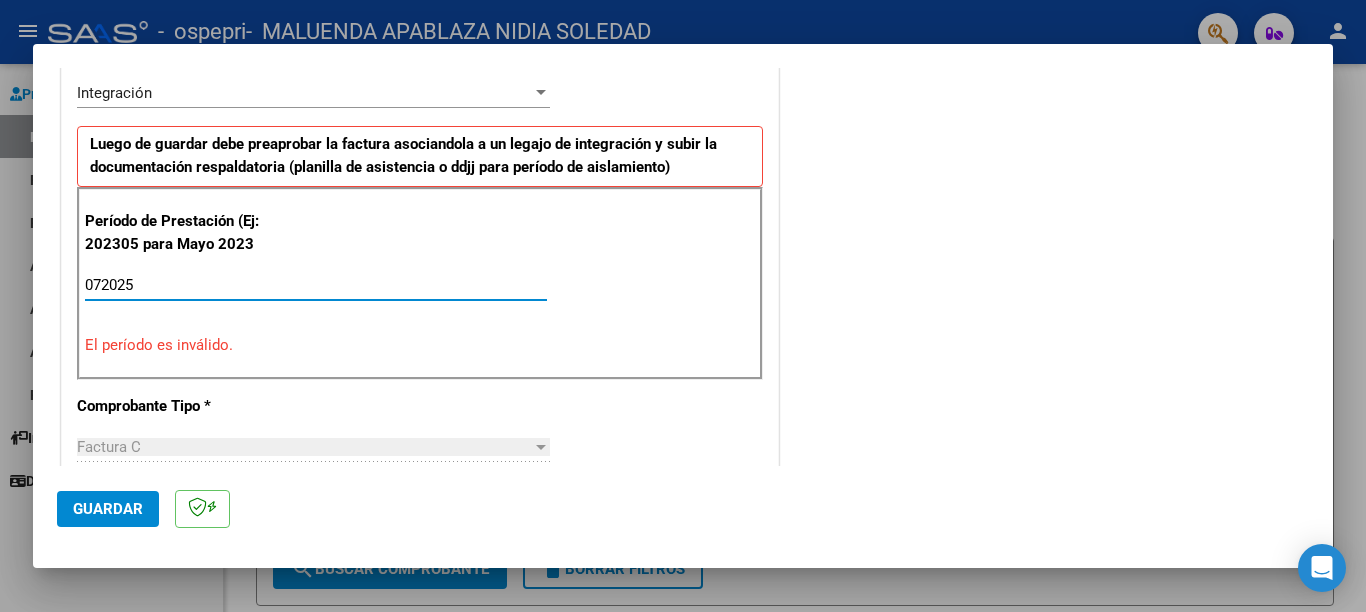click on "072025" at bounding box center (316, 285) 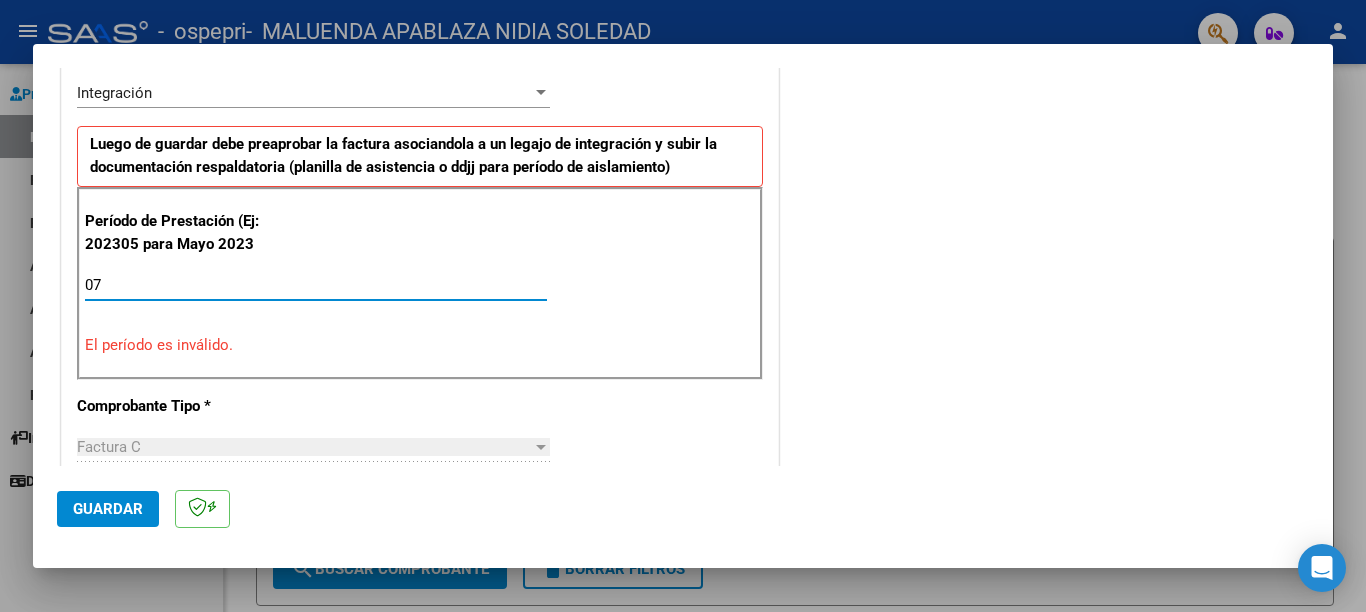 type on "0" 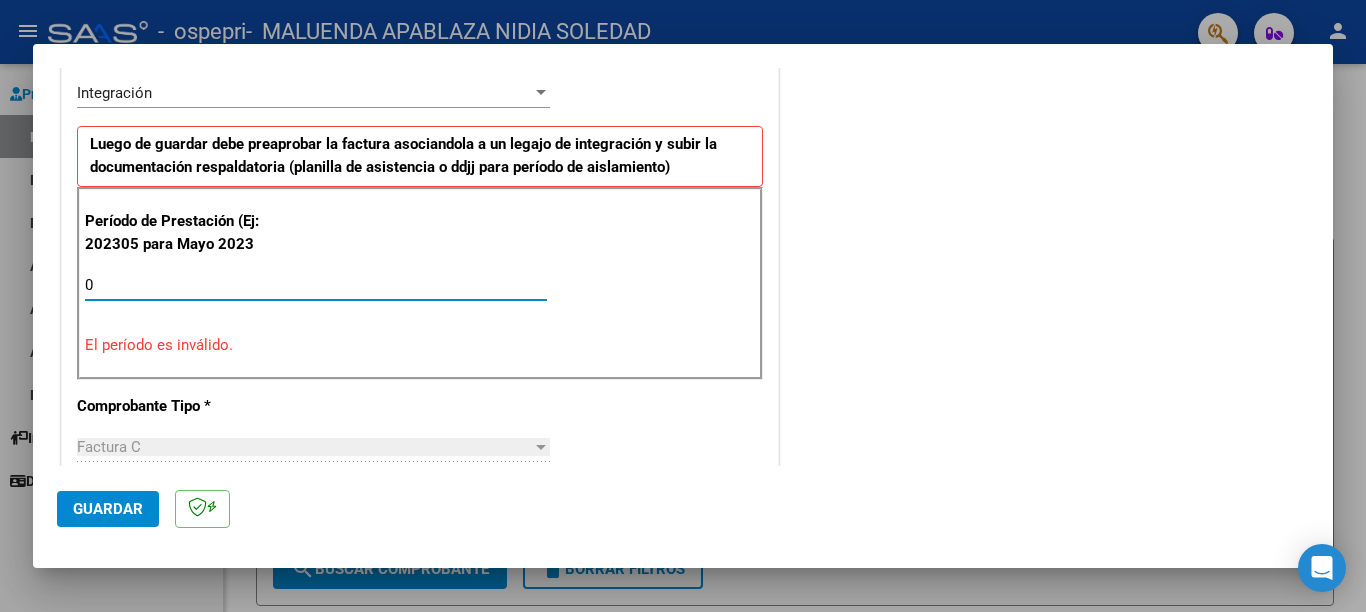 type 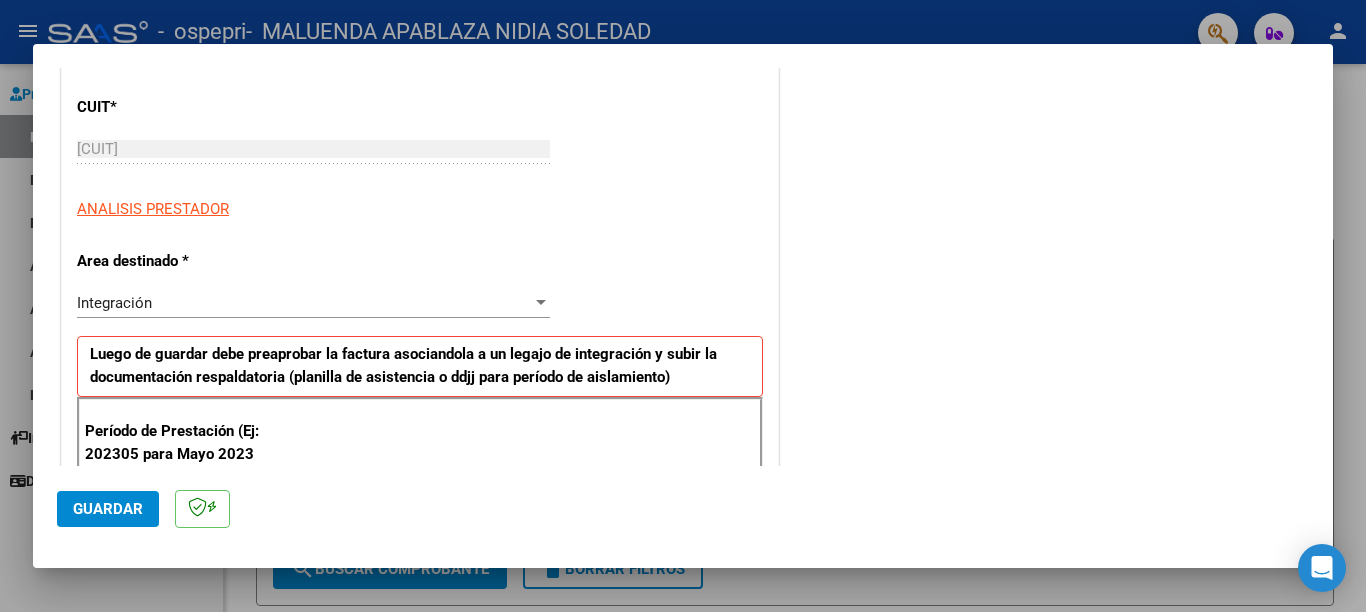 scroll, scrollTop: 242, scrollLeft: 0, axis: vertical 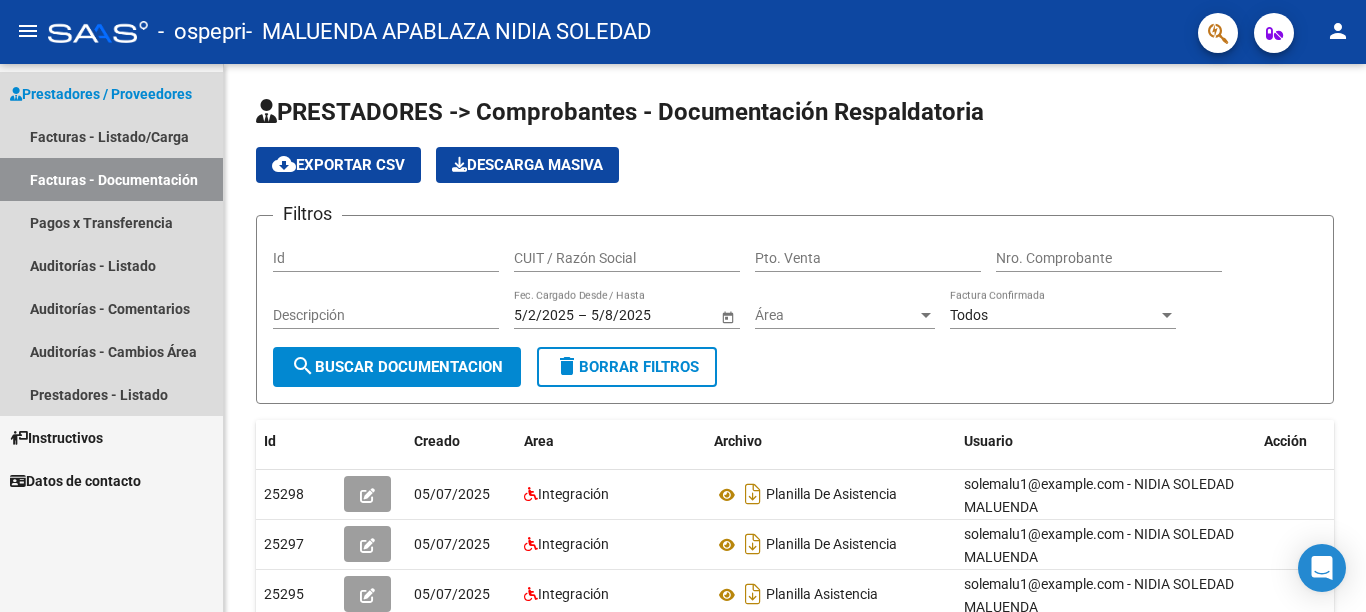 click on "Prestadores / Proveedores" at bounding box center [101, 94] 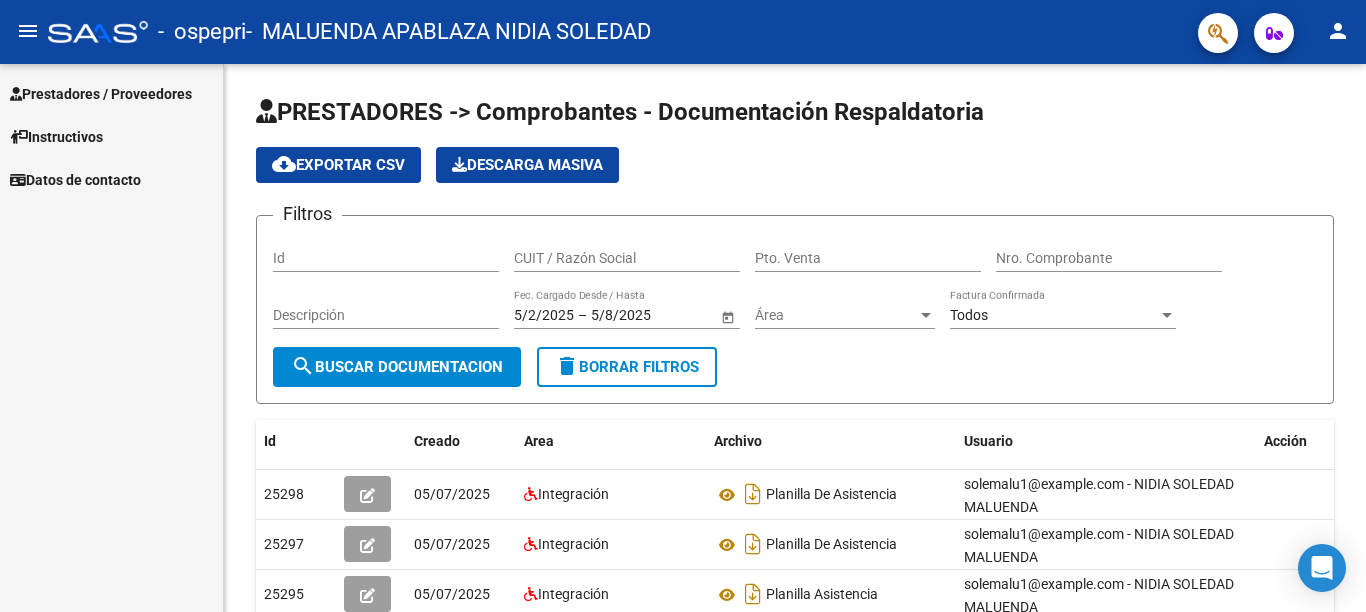 click on "Instructivos" at bounding box center (56, 137) 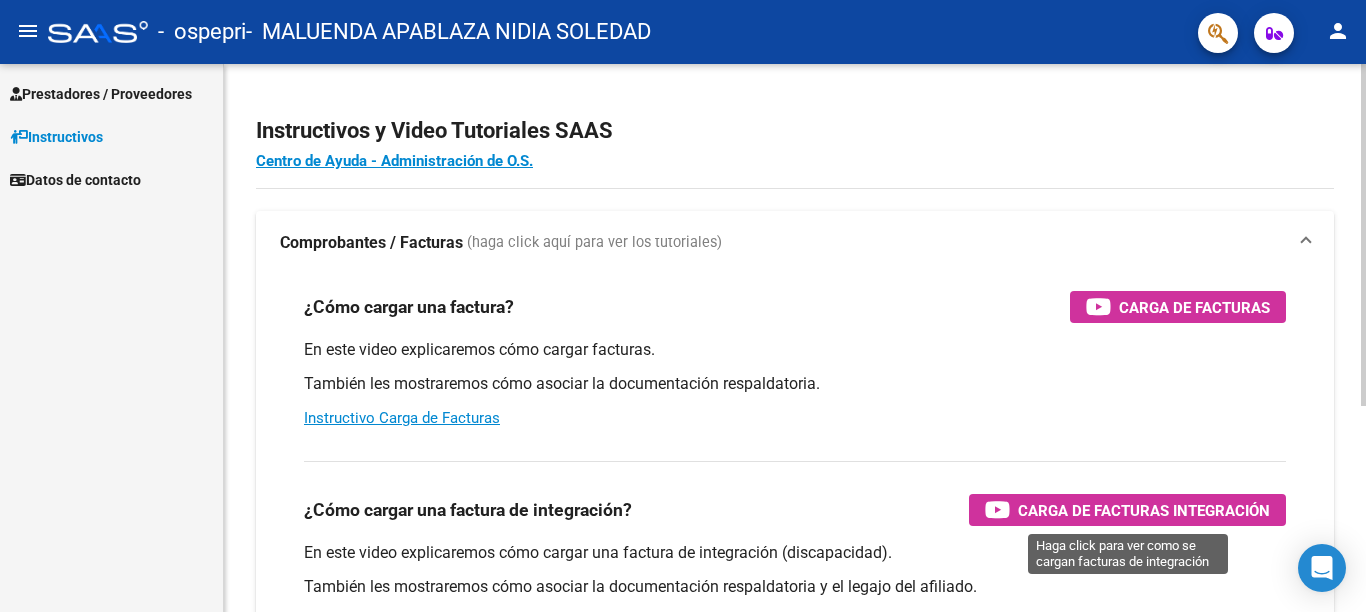 click on "Carga de Facturas Integración" at bounding box center (1144, 510) 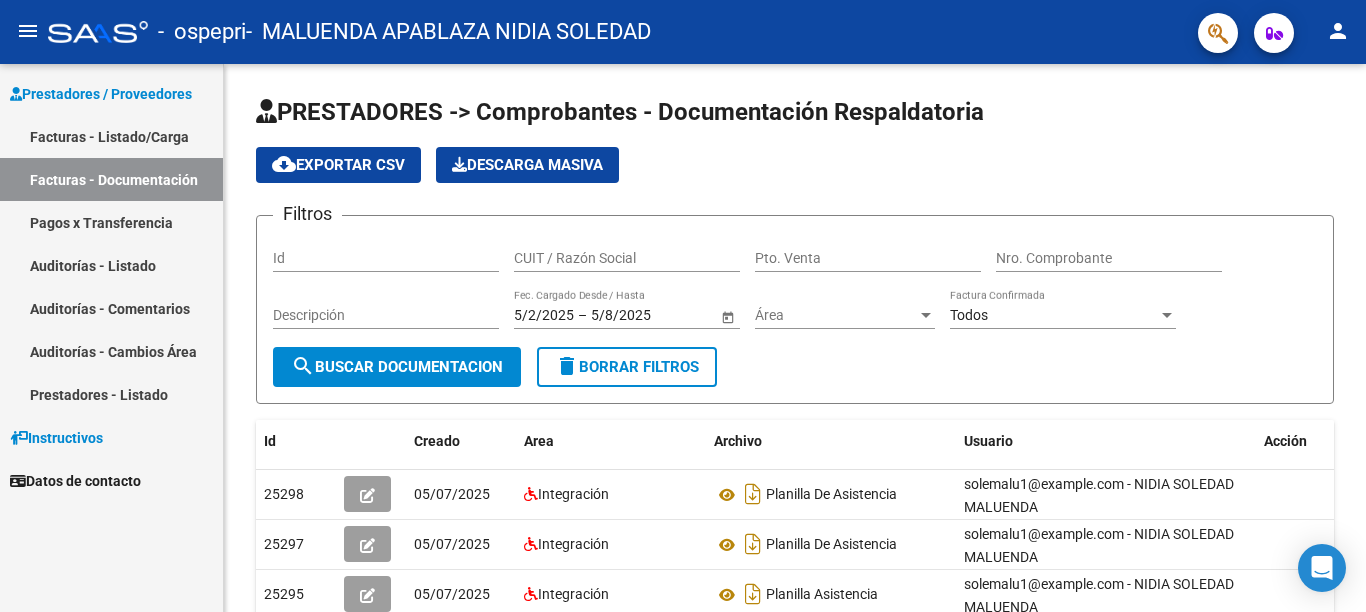 click on "Prestadores / Proveedores" at bounding box center (101, 94) 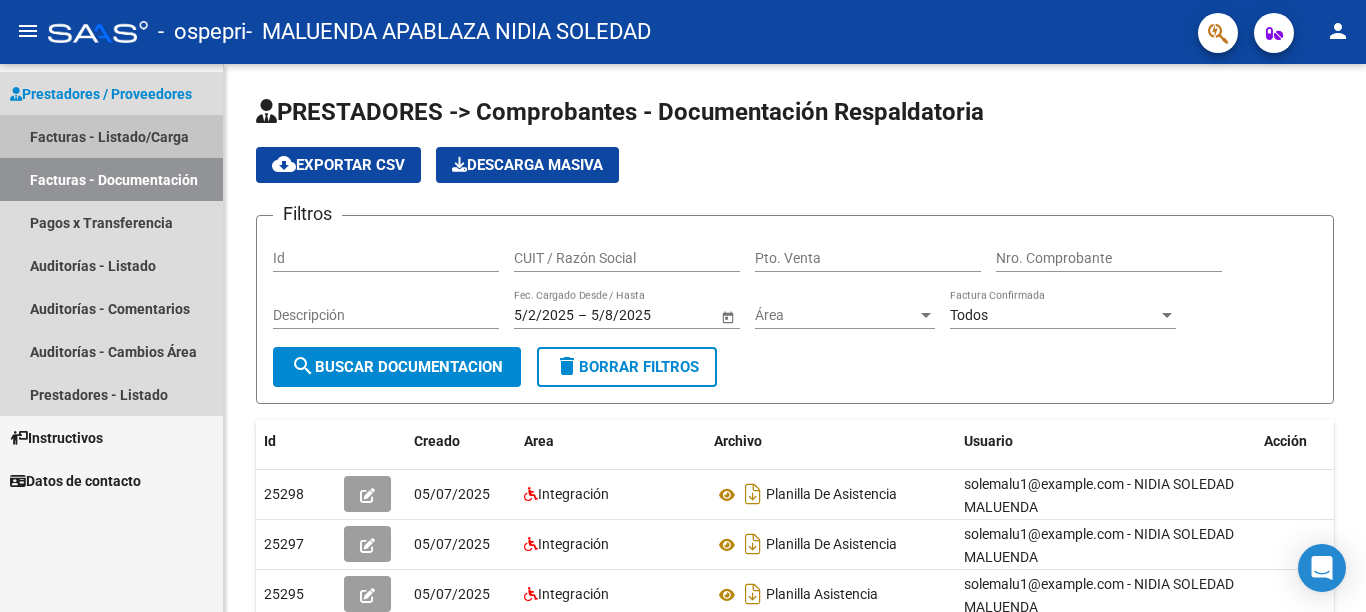 click on "Facturas - Listado/Carga" at bounding box center [111, 136] 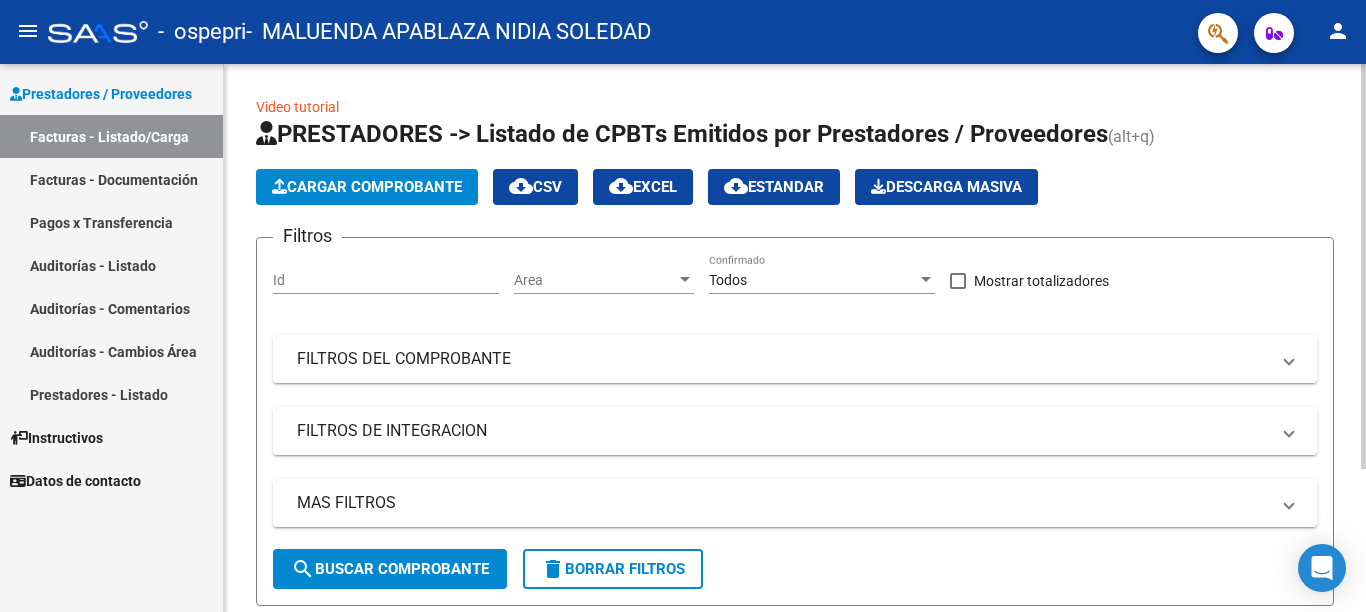 click on "Cargar Comprobante" 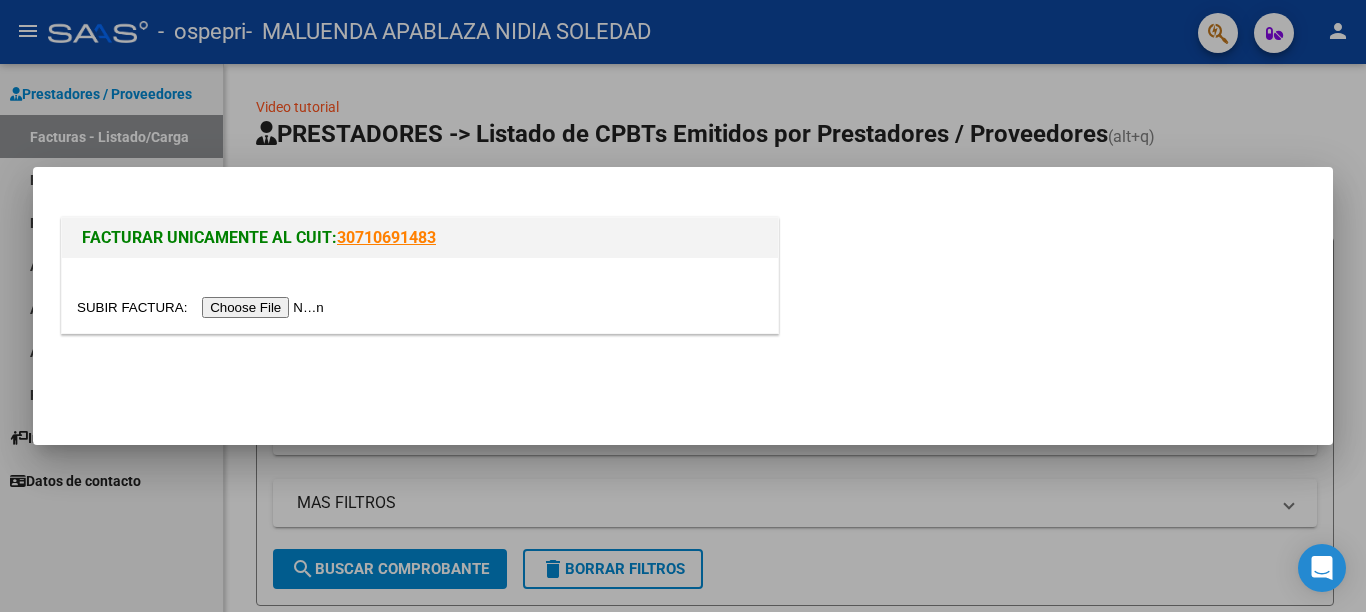 click at bounding box center (203, 307) 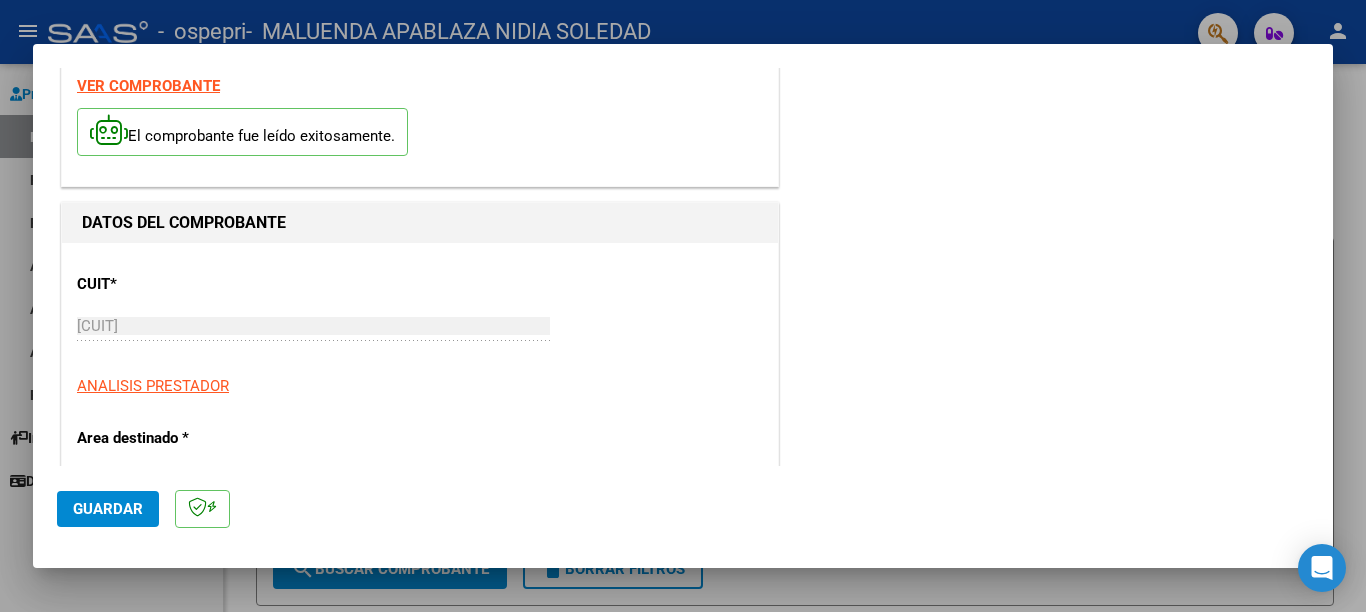 scroll, scrollTop: 84, scrollLeft: 0, axis: vertical 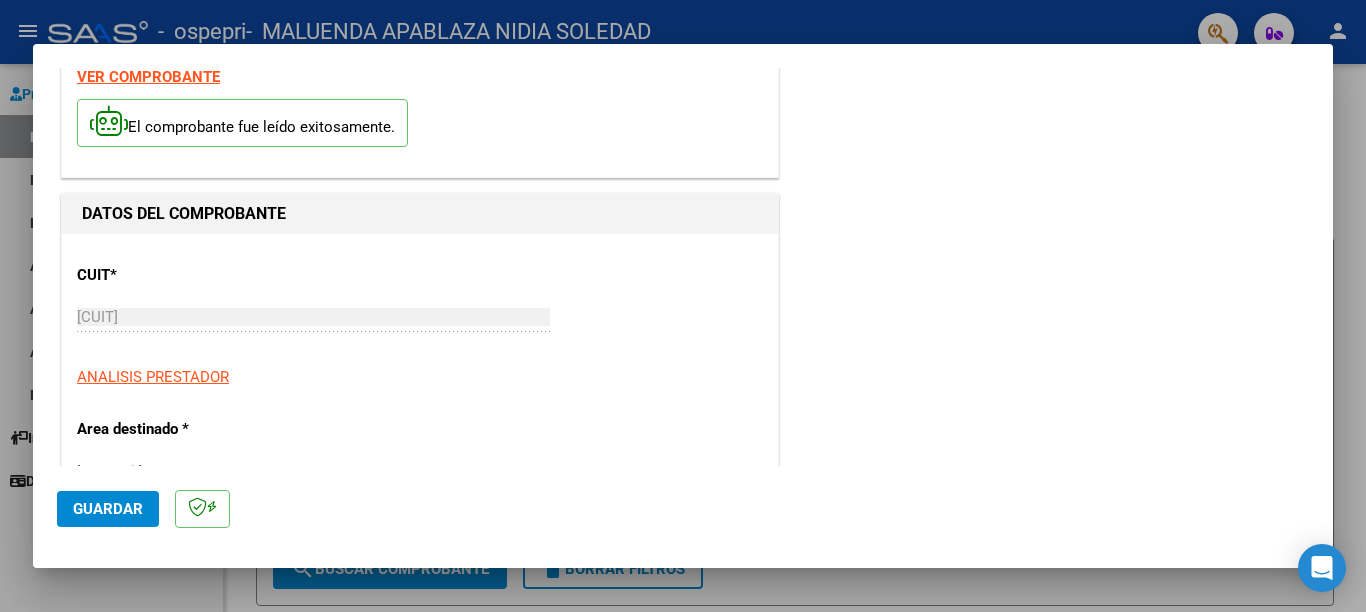 click on "VER COMPROBANTE" at bounding box center (148, 77) 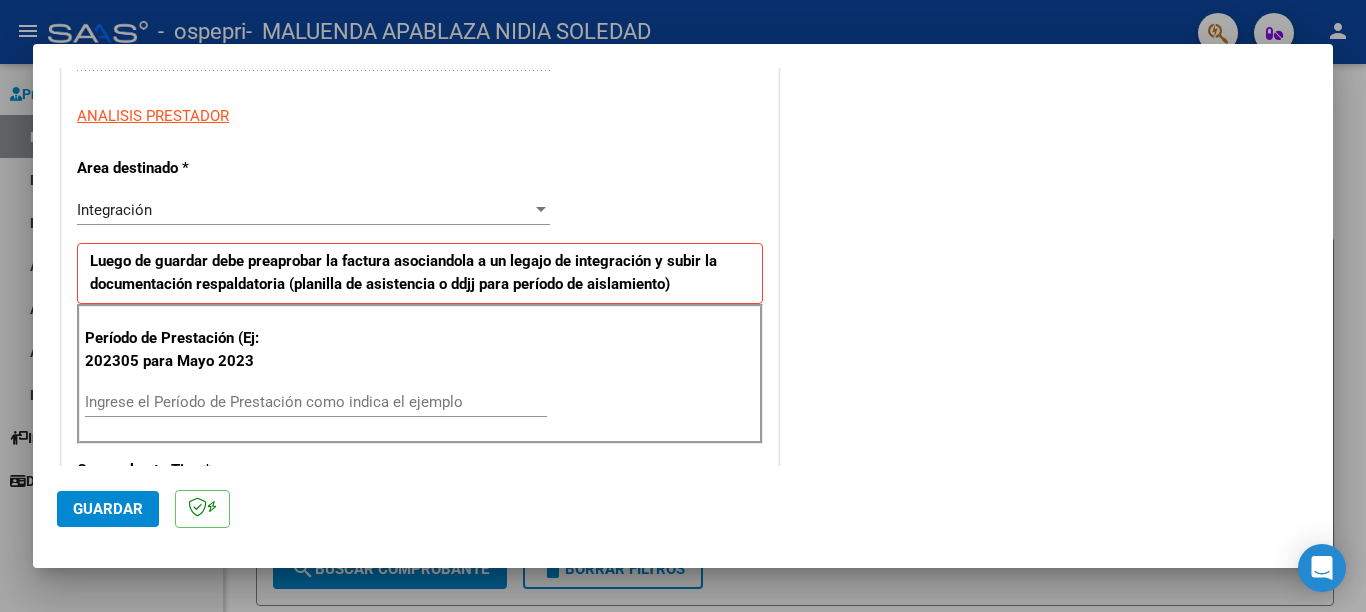 scroll, scrollTop: 349, scrollLeft: 0, axis: vertical 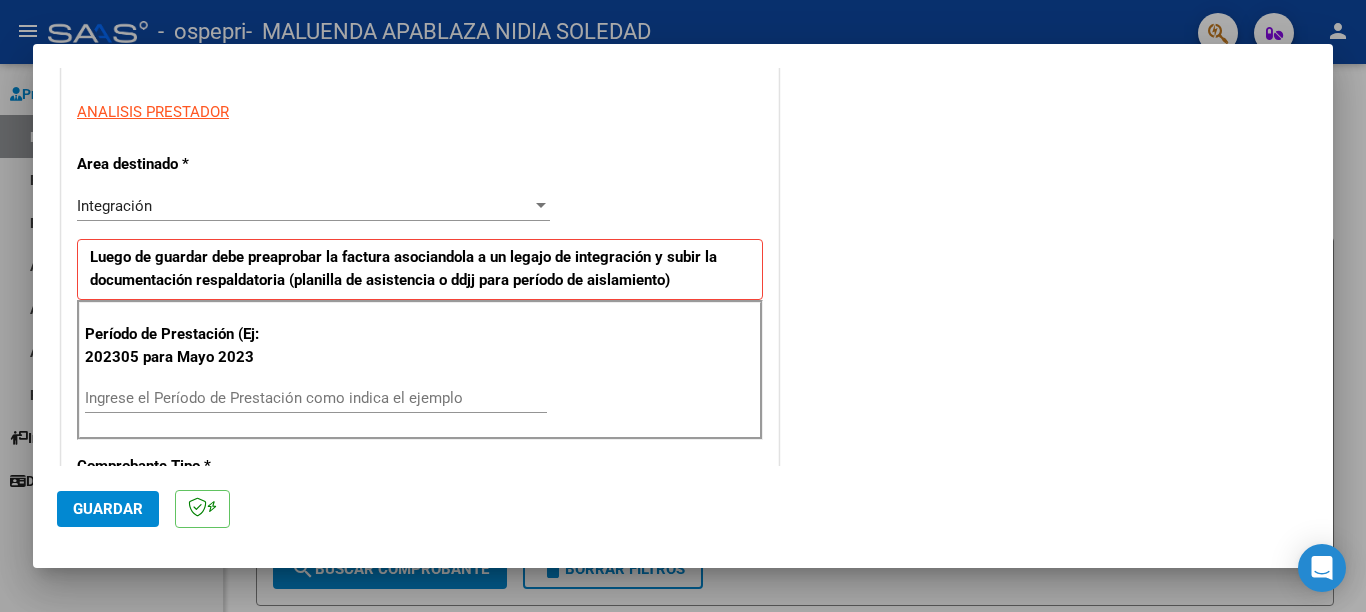click on "Ingrese el Período de Prestación como indica el ejemplo" at bounding box center (316, 398) 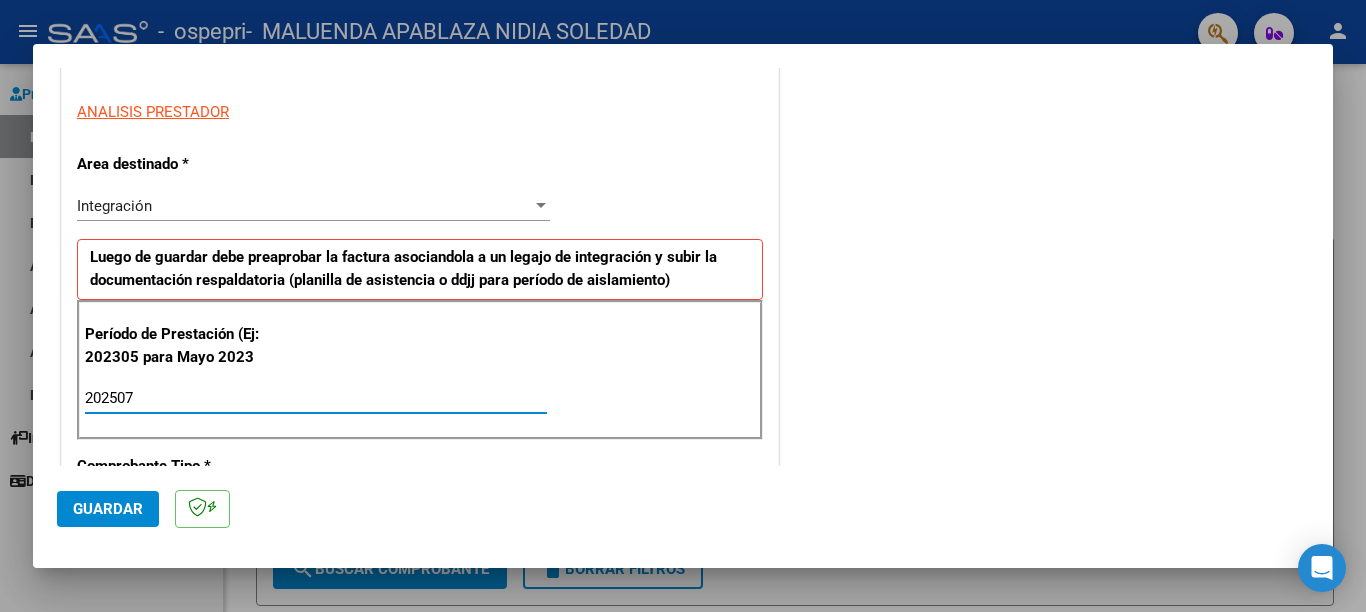 type on "202507" 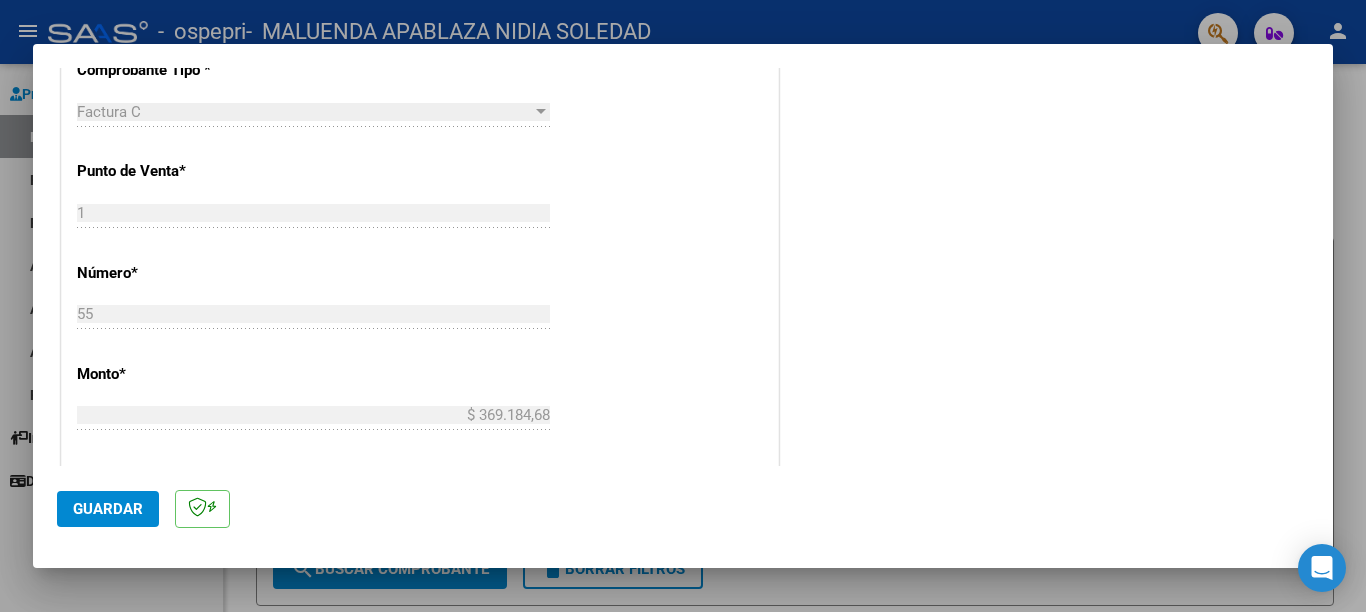 scroll, scrollTop: 760, scrollLeft: 0, axis: vertical 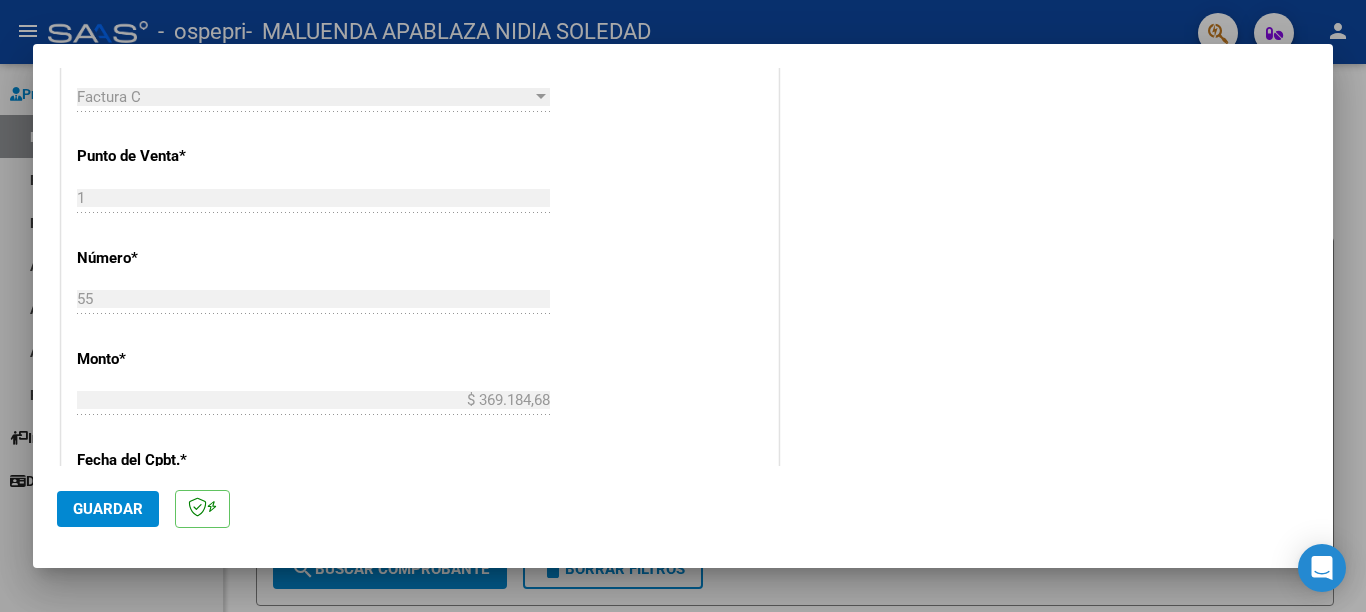 click on "Guardar" 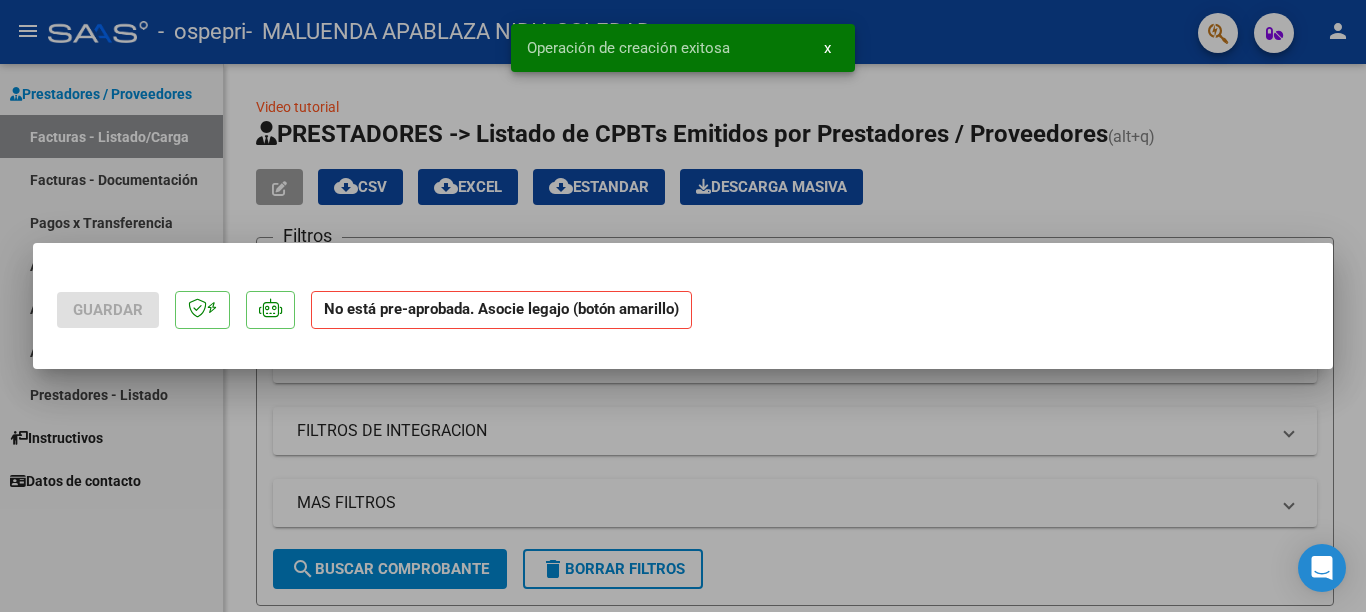 scroll, scrollTop: 0, scrollLeft: 0, axis: both 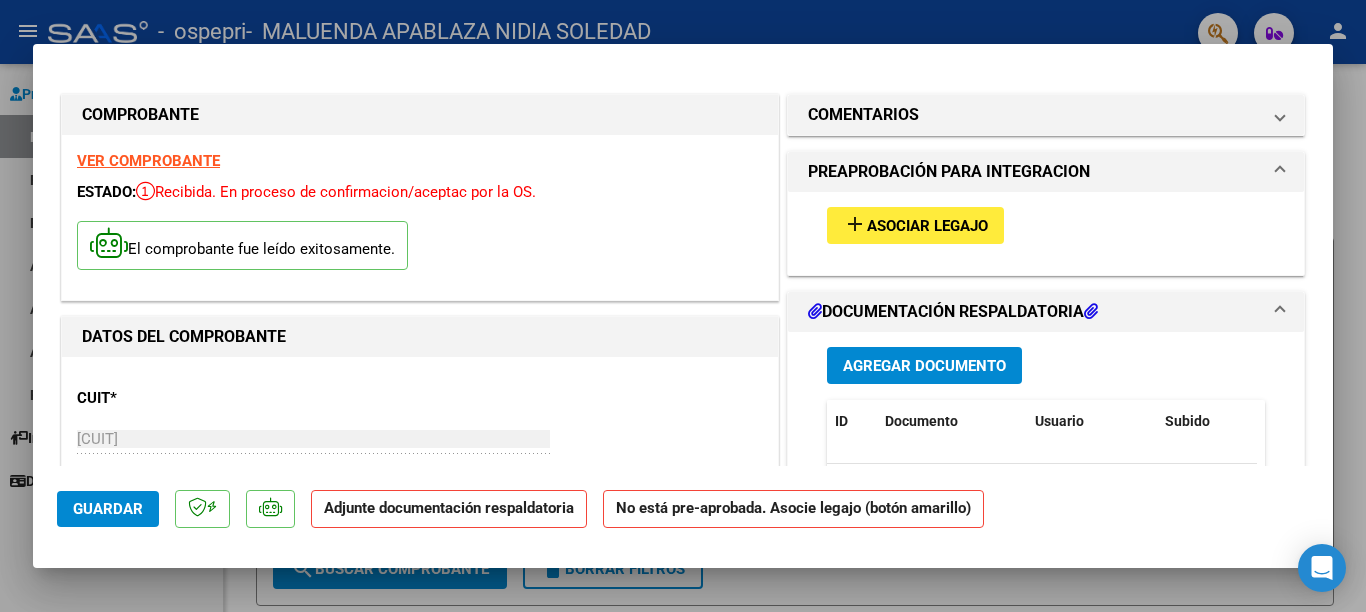 click on "DOCUMENTACIÓN RESPALDATORIA" at bounding box center [953, 312] 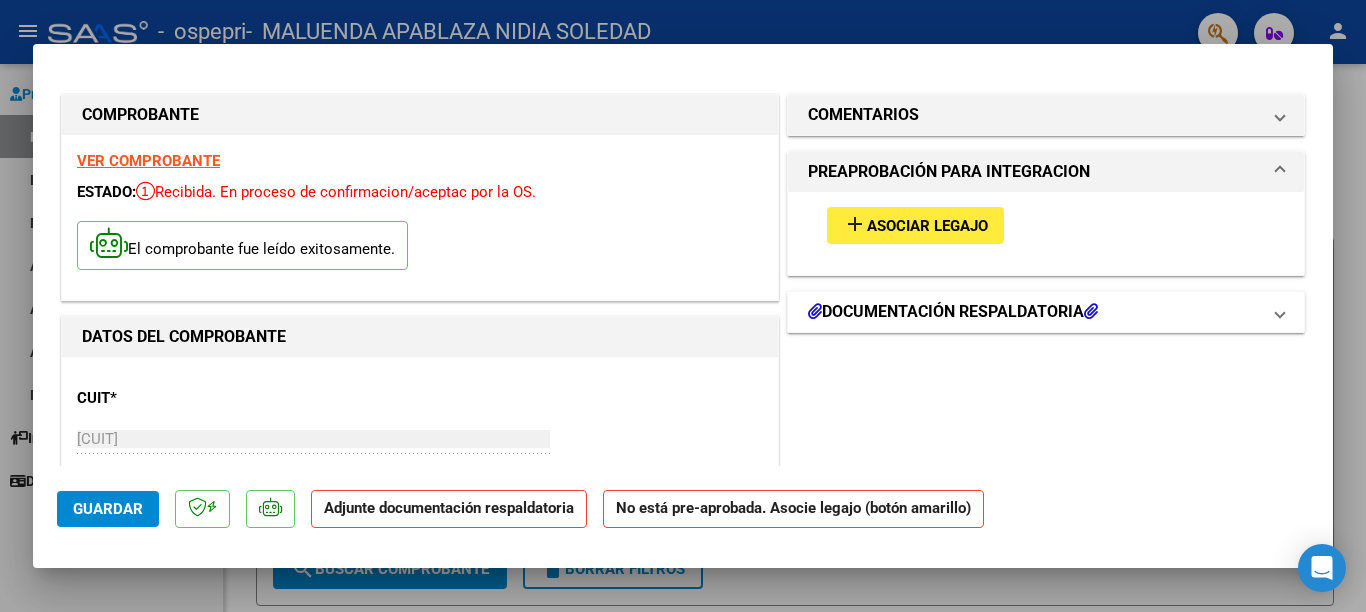 click on "DOCUMENTACIÓN RESPALDATORIA" at bounding box center (953, 312) 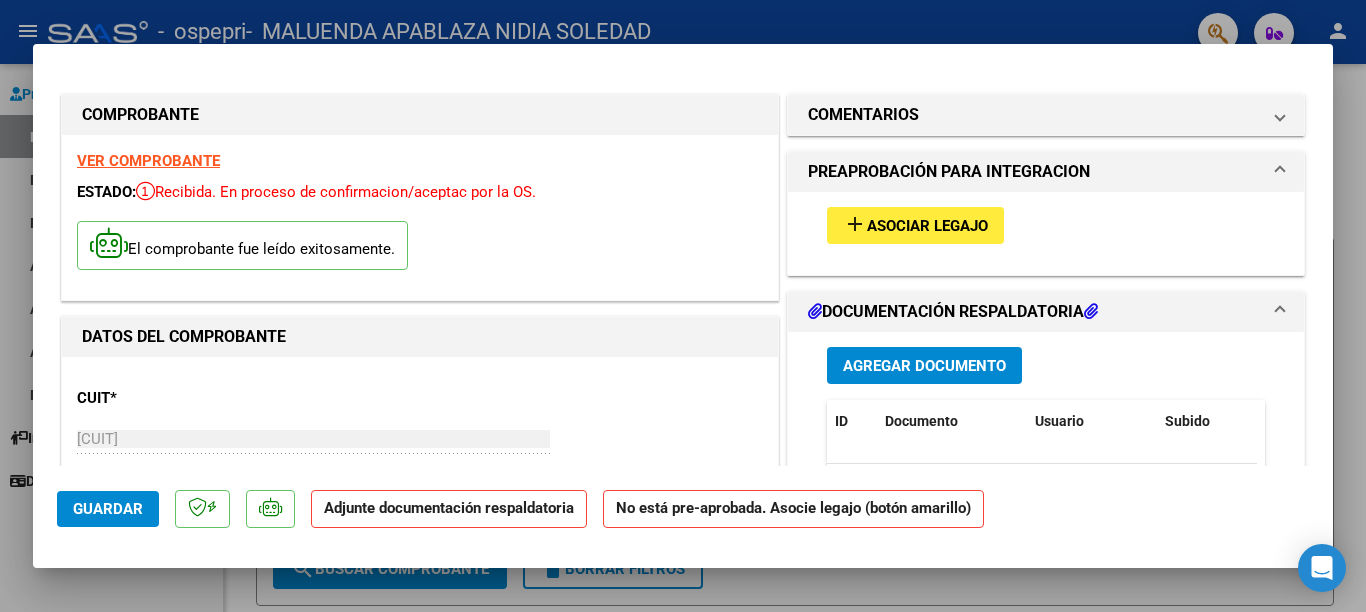 click on "Agregar Documento" at bounding box center (924, 366) 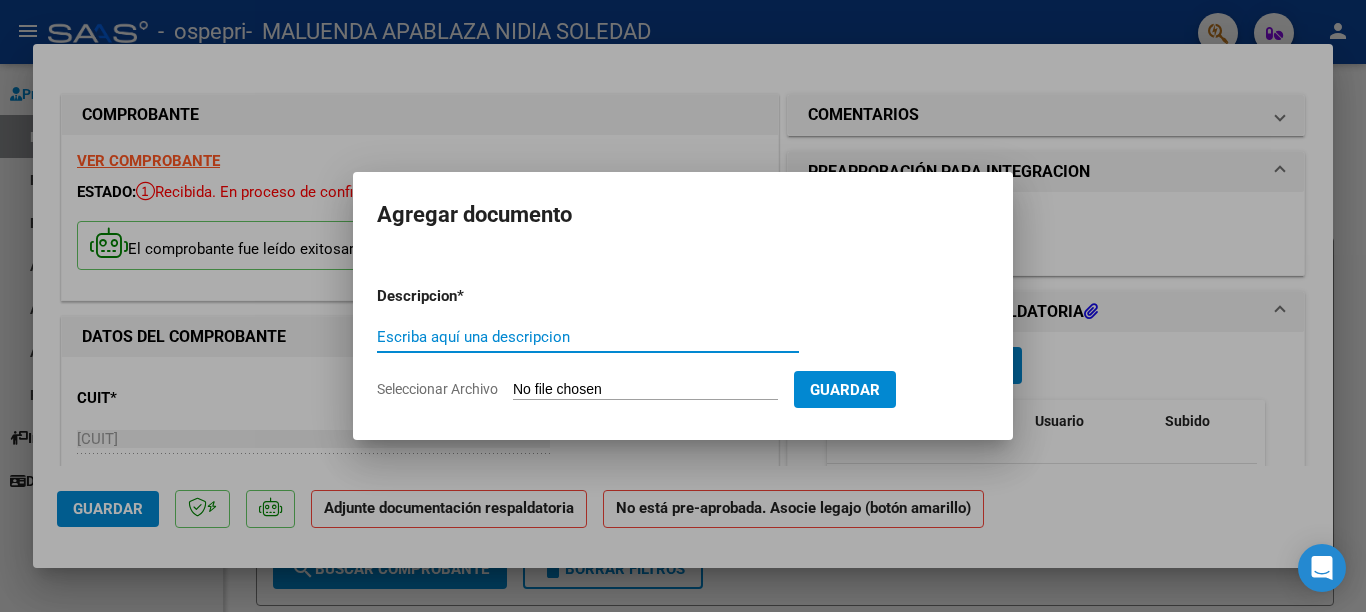 click on "Escriba aquí una descripcion" at bounding box center (588, 337) 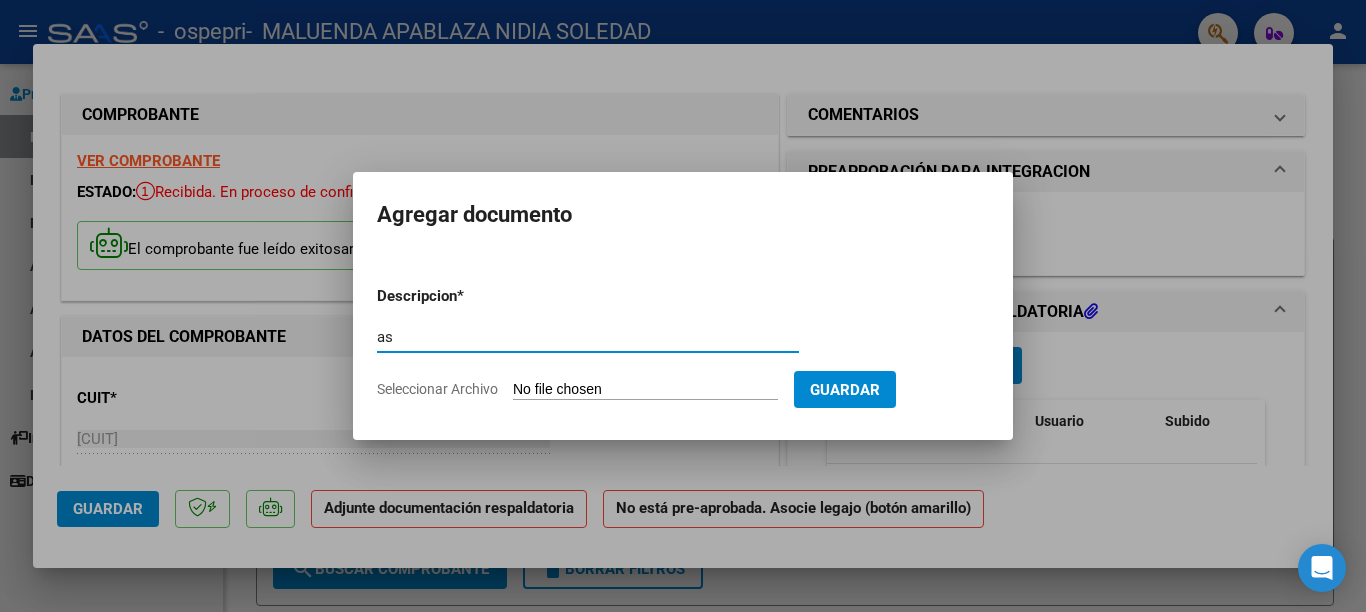 type on "a" 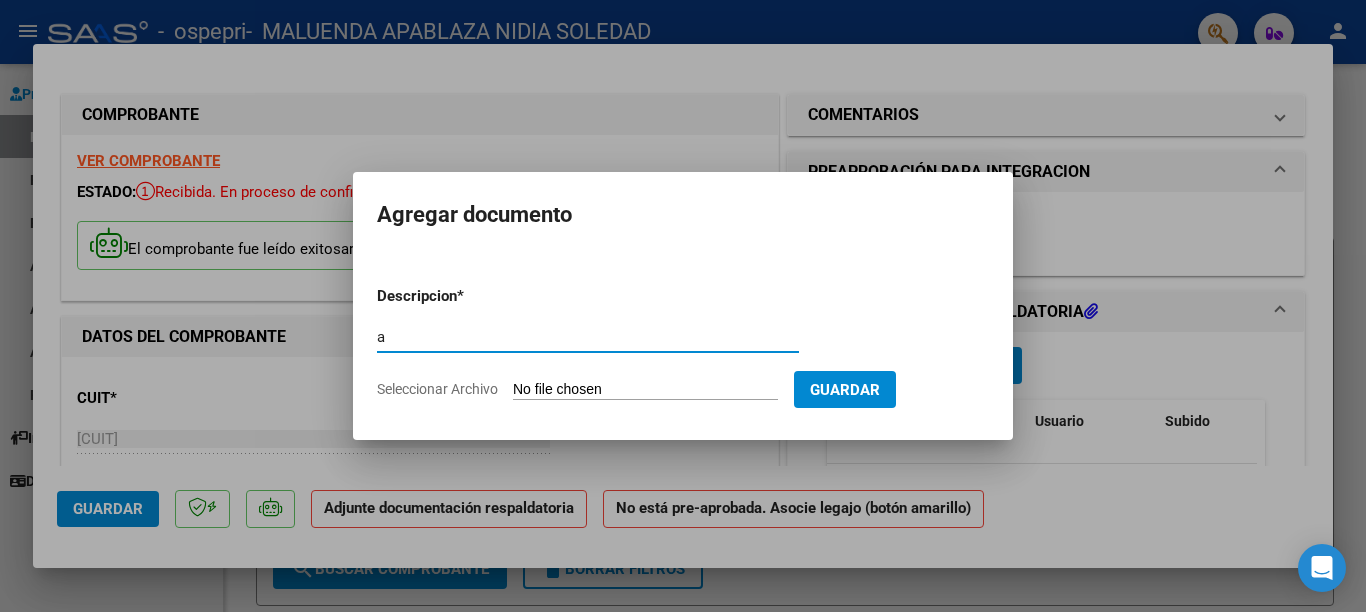 type 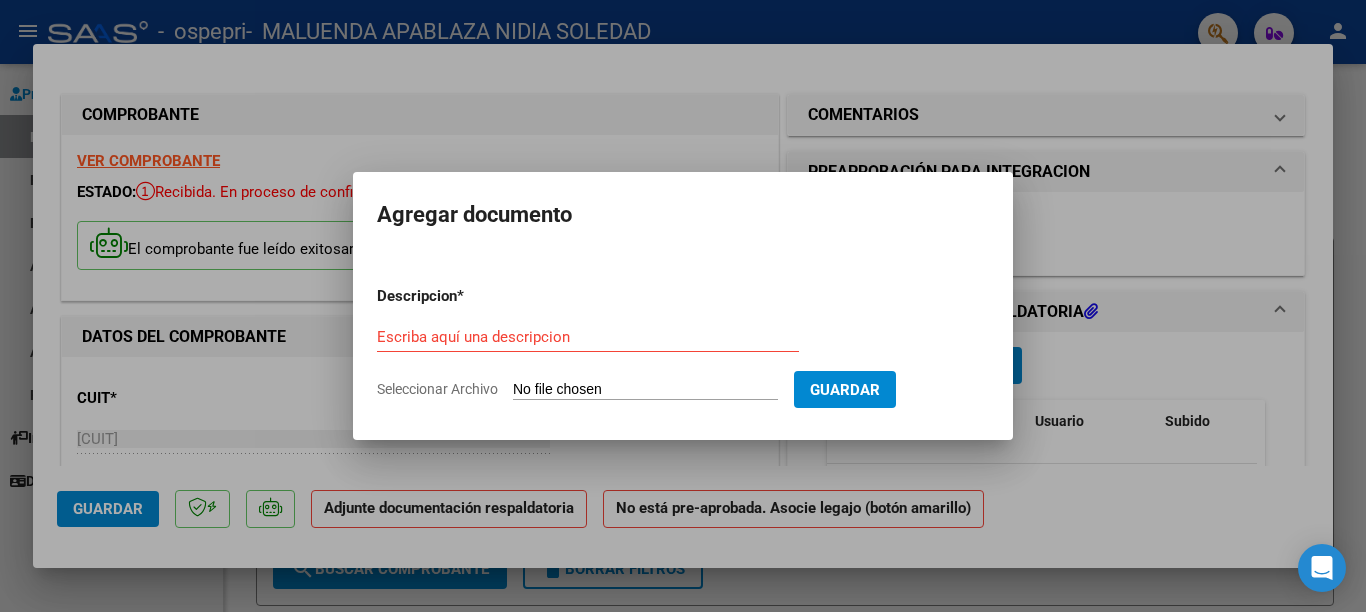 click on "Seleccionar Archivo" 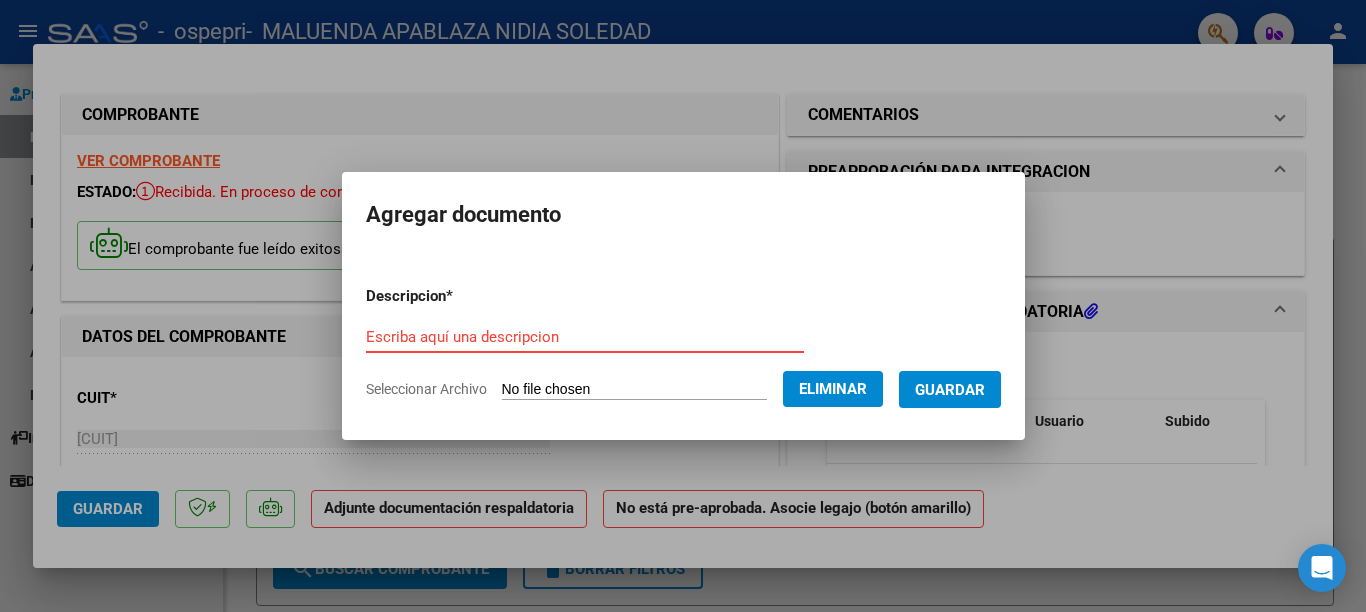 click on "Escriba aquí una descripcion" at bounding box center (585, 337) 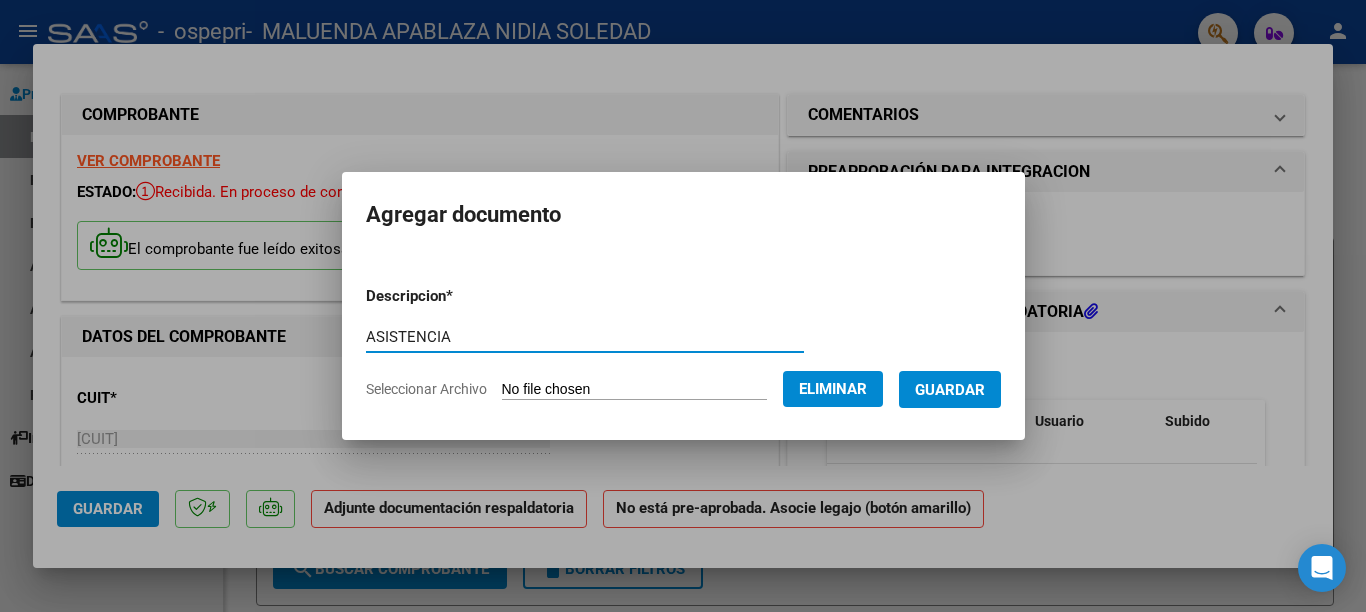 type on "ASISTENCIA" 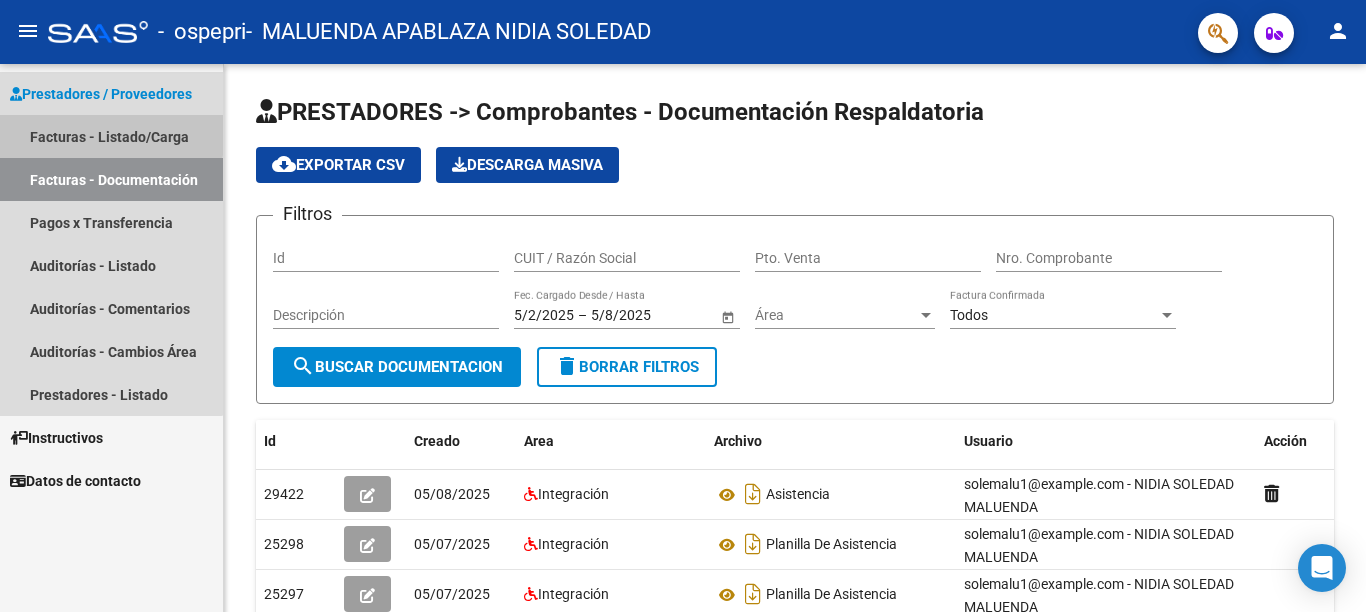 click on "Facturas - Listado/Carga" at bounding box center (111, 136) 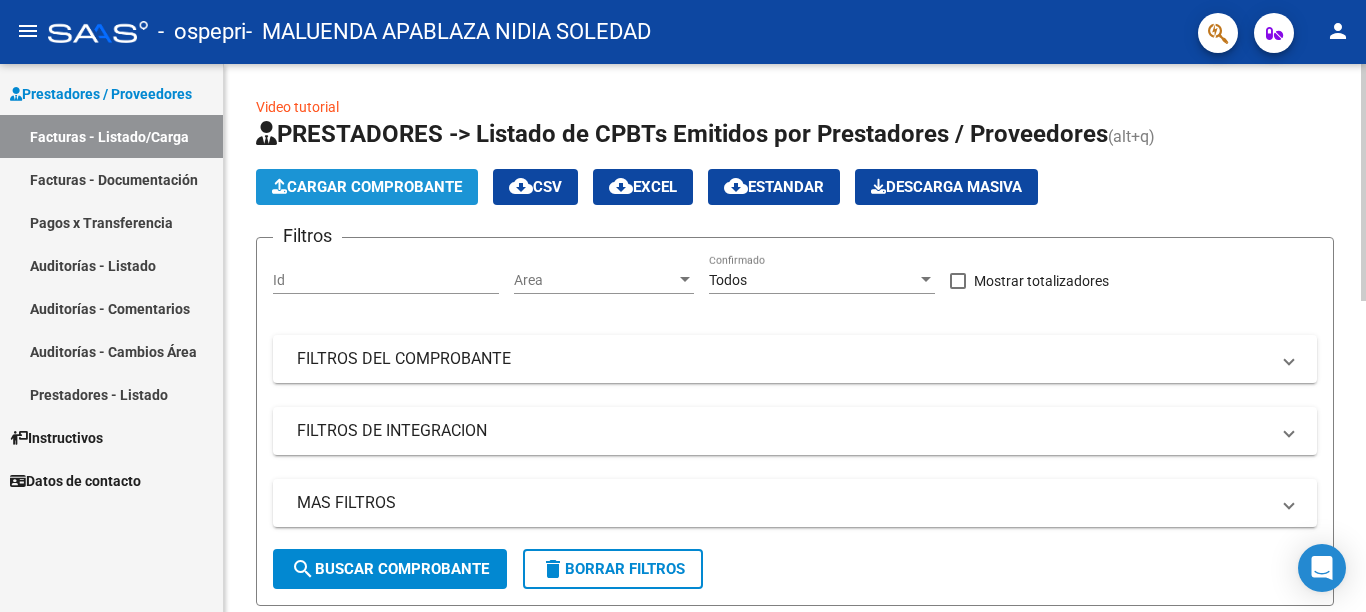 click on "Cargar Comprobante" 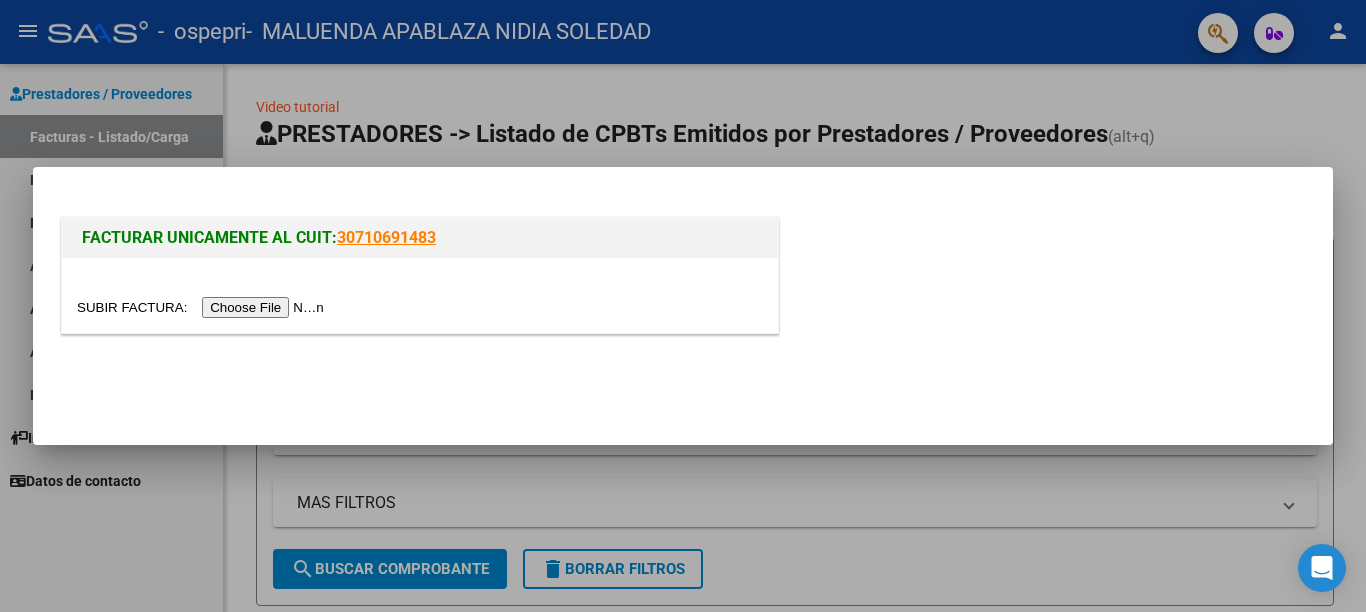 click at bounding box center [203, 307] 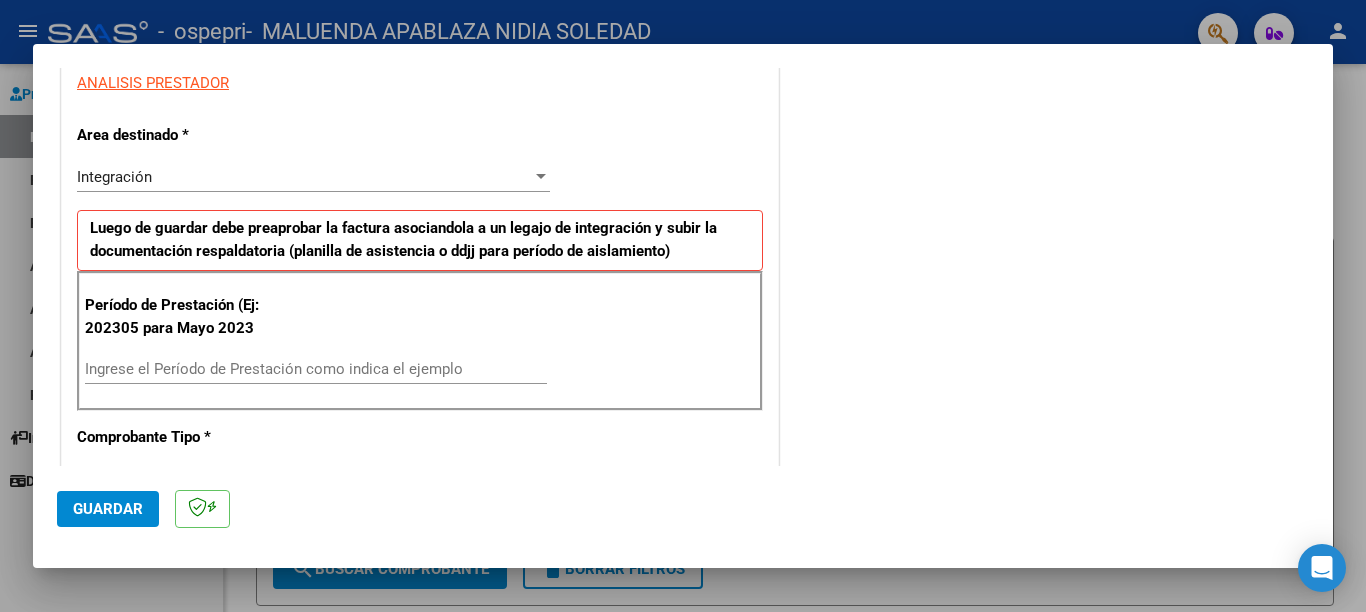 scroll, scrollTop: 405, scrollLeft: 0, axis: vertical 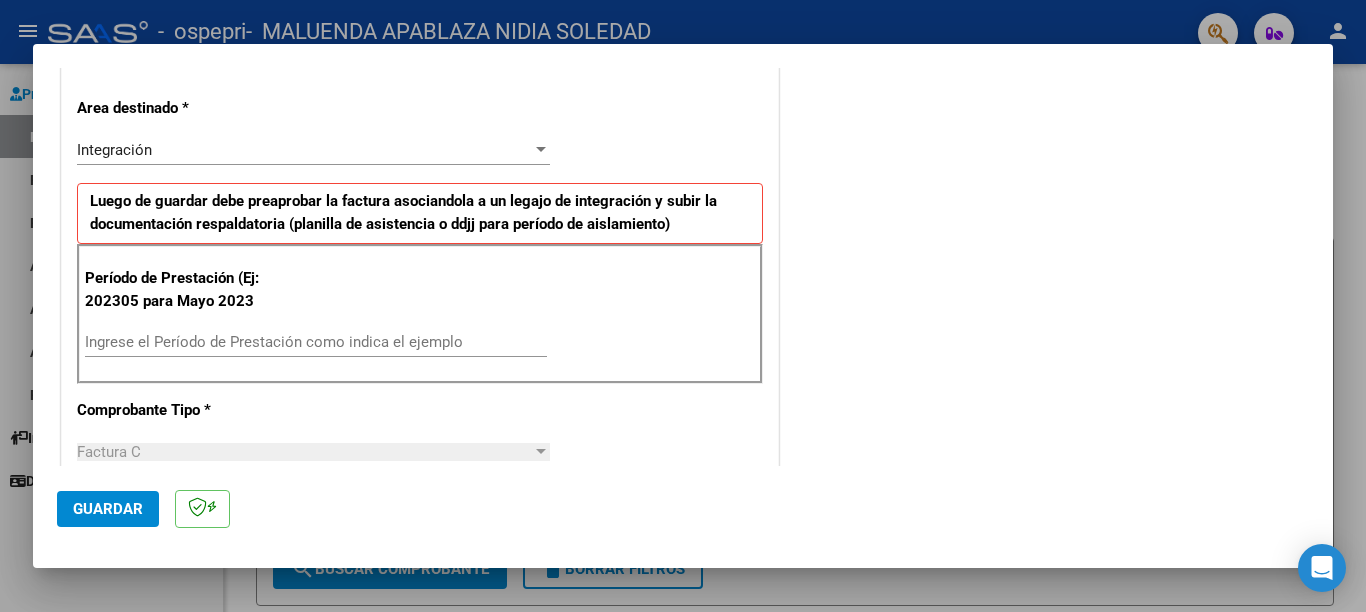 click on "Ingrese el Período de Prestación como indica el ejemplo" at bounding box center [316, 342] 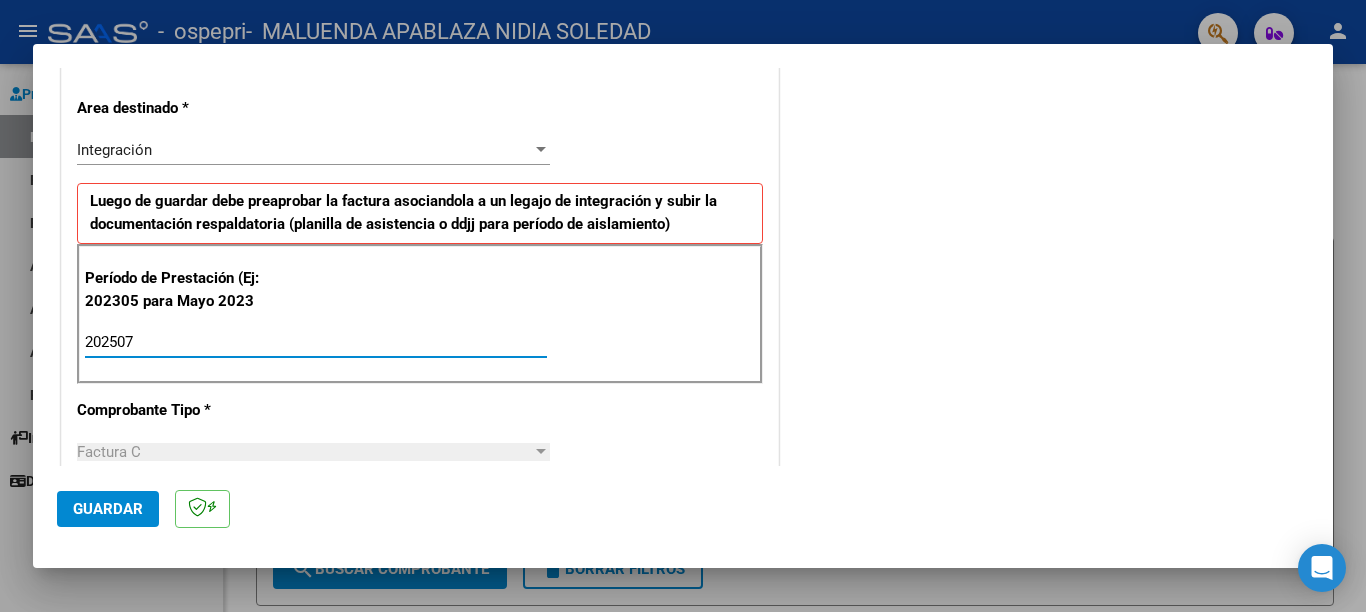 type on "202507" 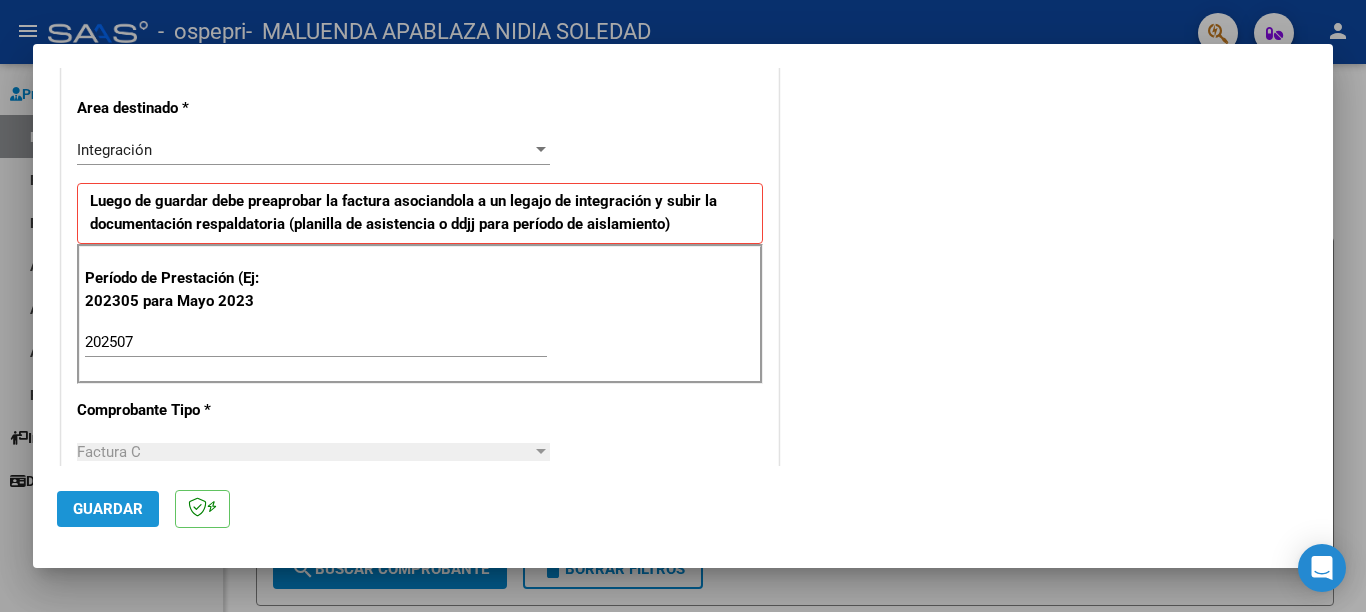 click on "Guardar" 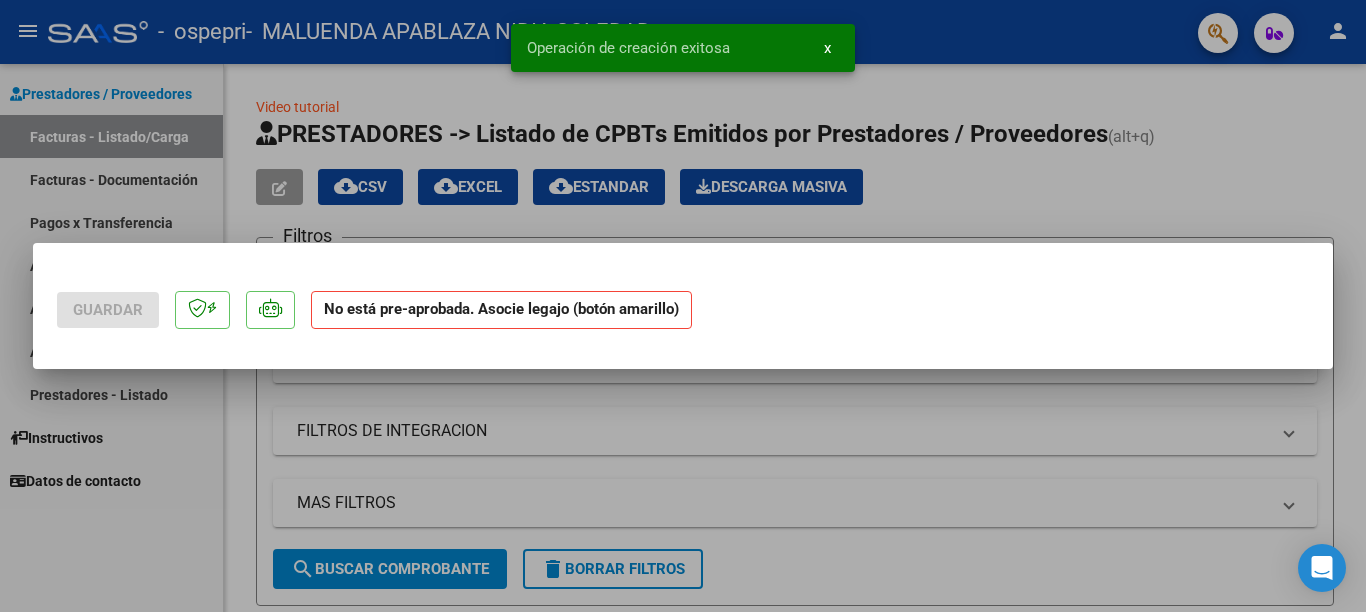 scroll, scrollTop: 0, scrollLeft: 0, axis: both 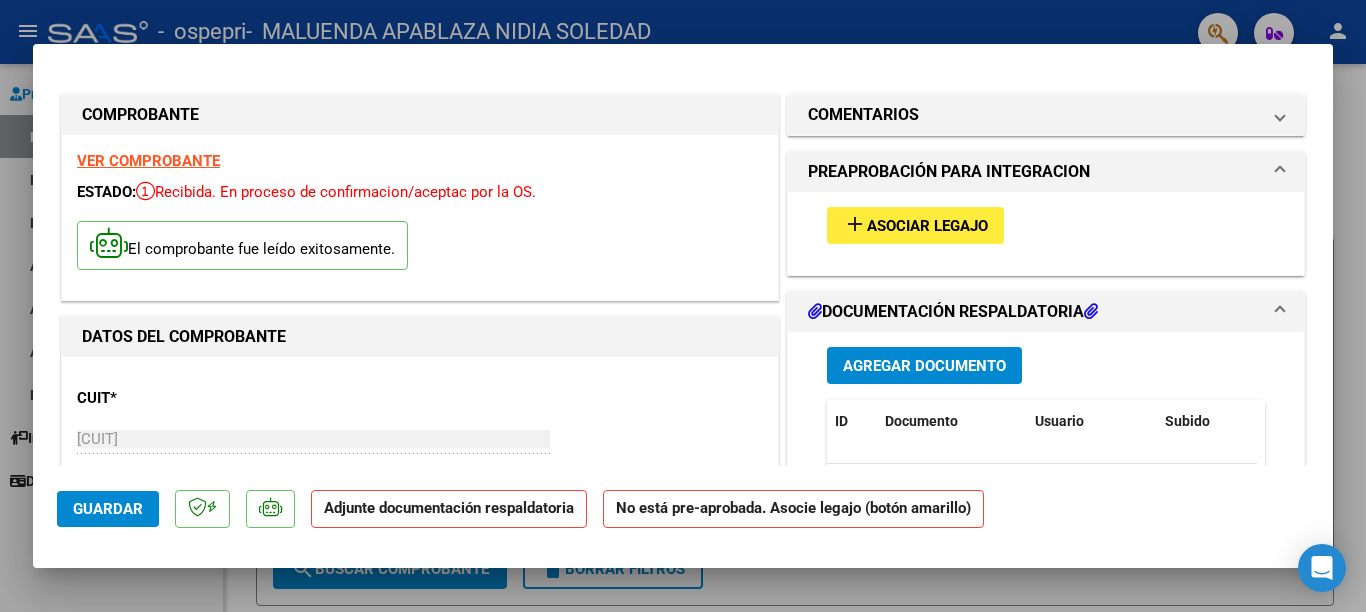 click on "Agregar Documento" at bounding box center [924, 366] 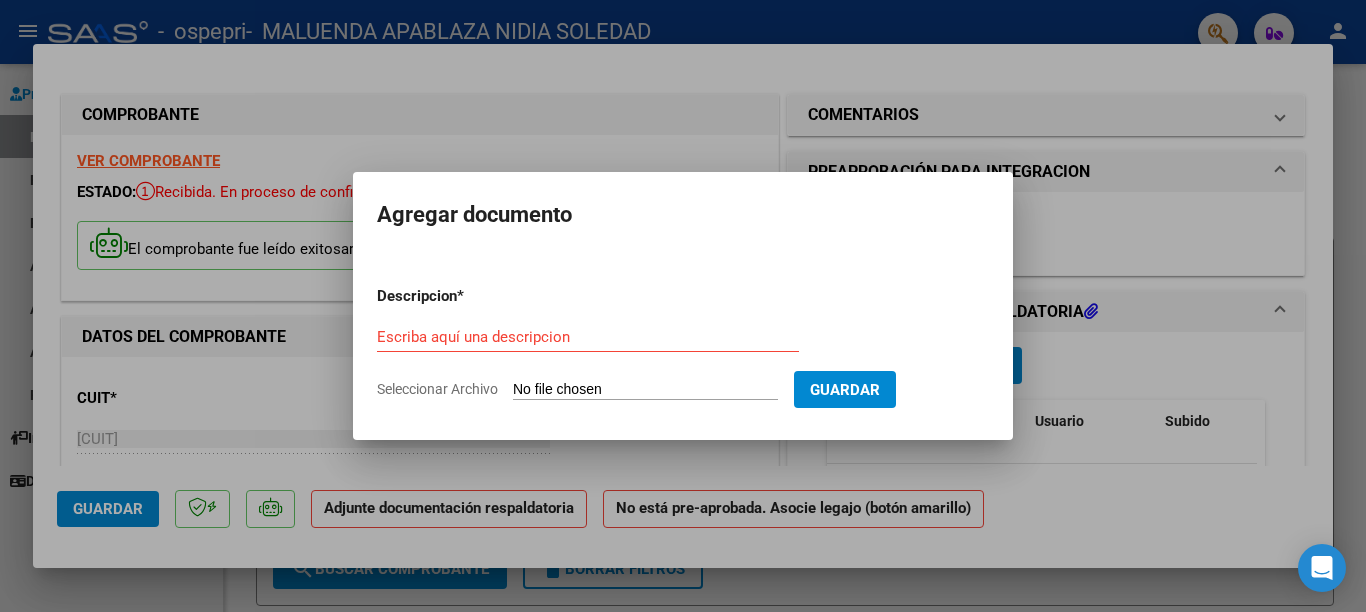 click on "Seleccionar Archivo" 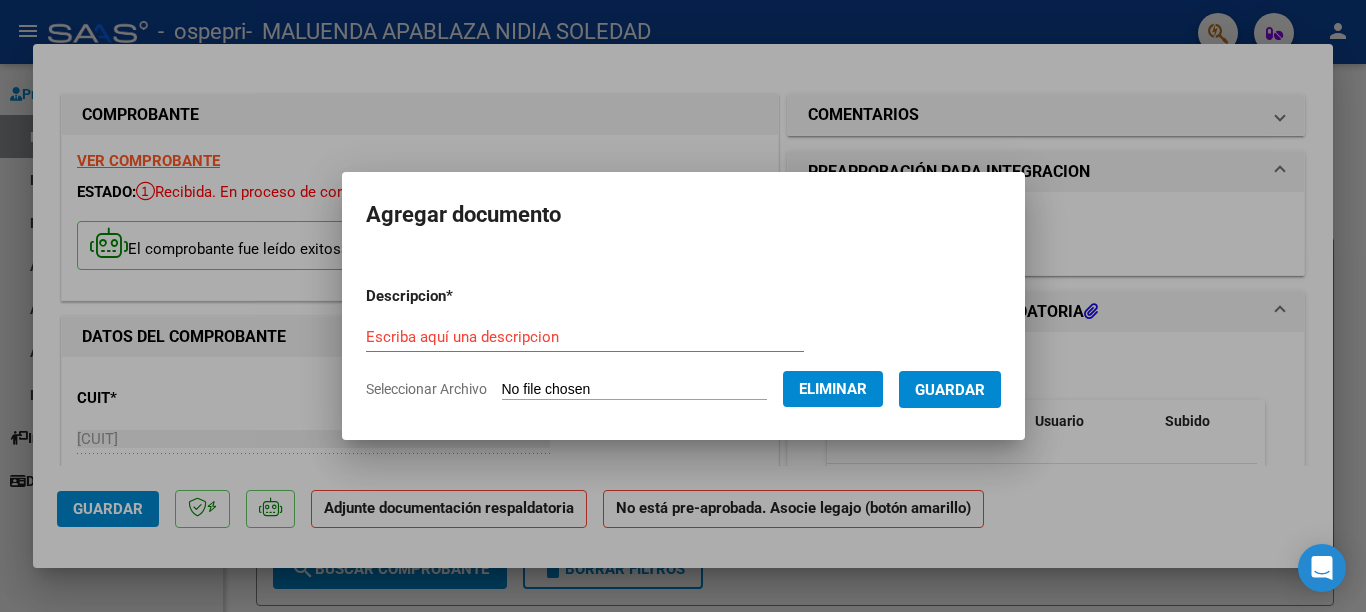 click on "Escriba aquí una descripcion" at bounding box center (585, 337) 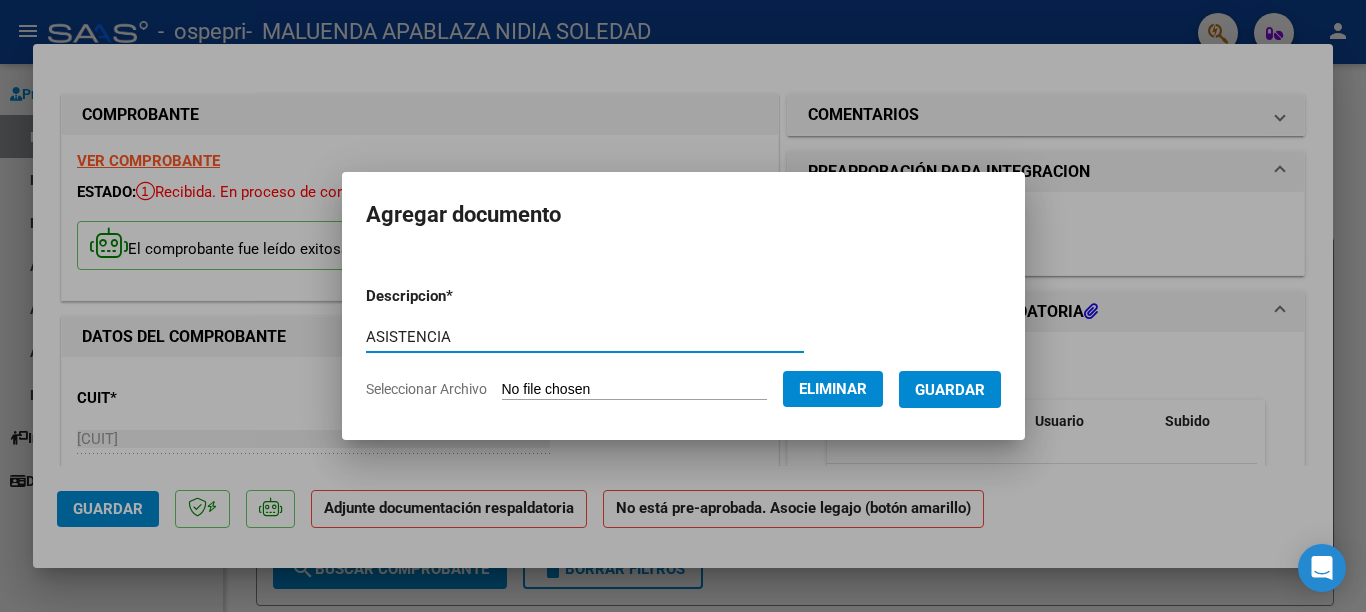 type on "ASISTENCIA" 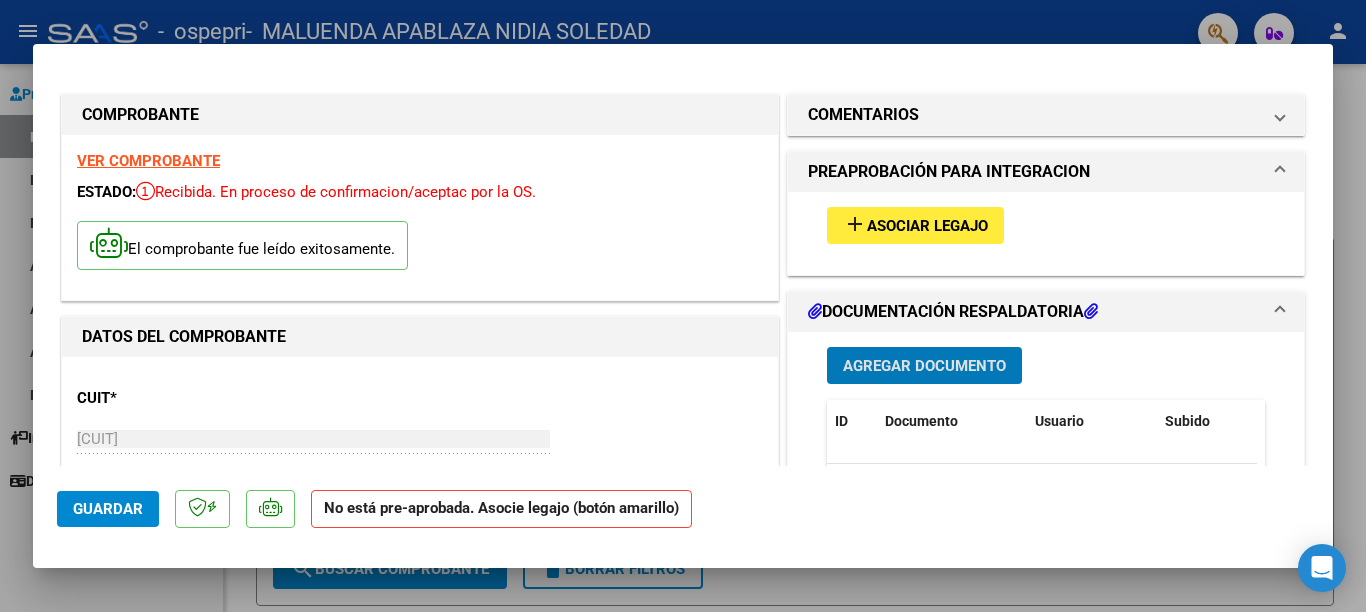 click on "VER COMPROBANTE" at bounding box center (148, 161) 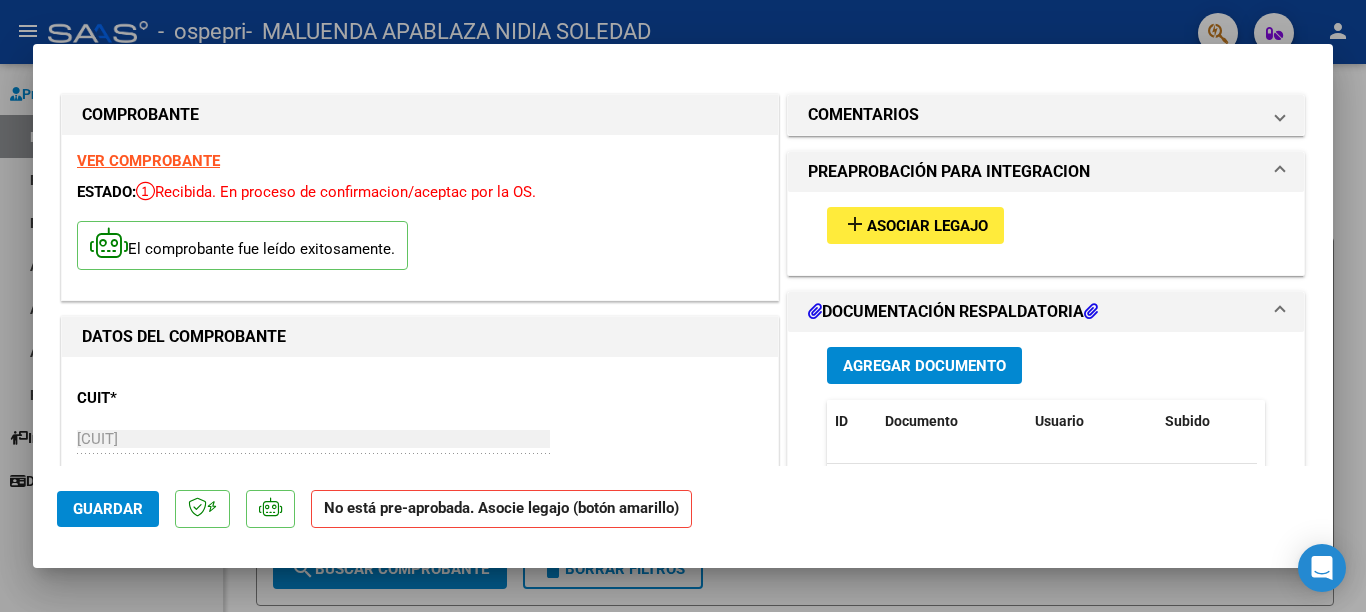 click on "Guardar" 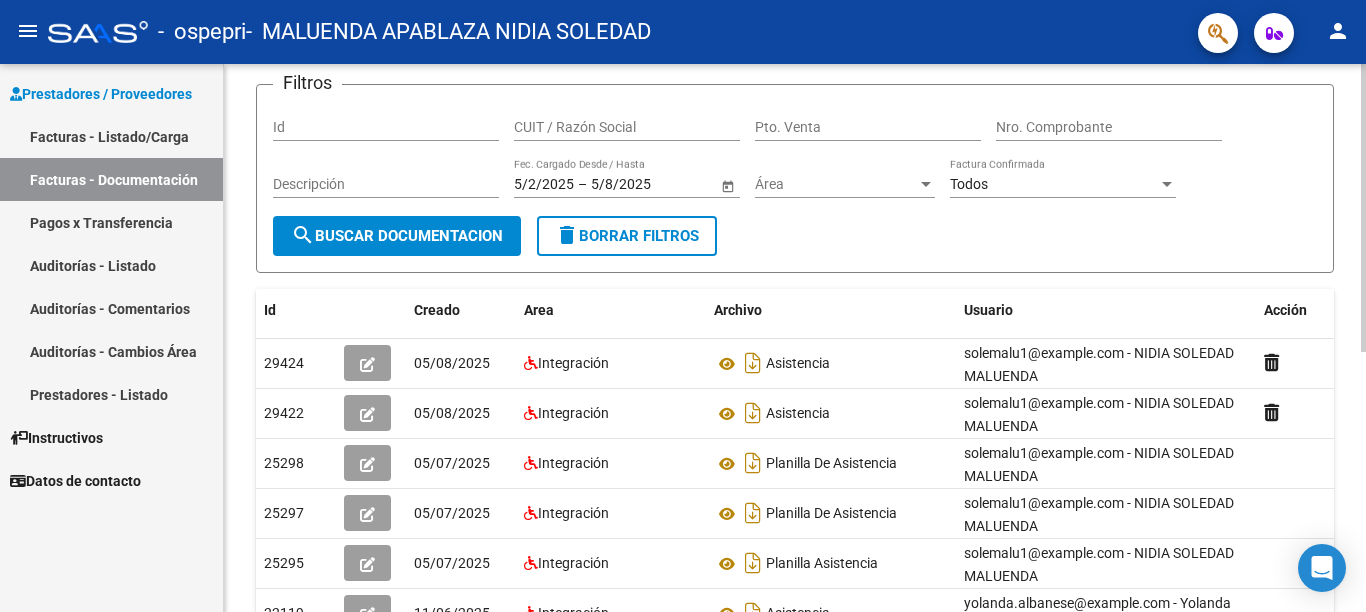 scroll, scrollTop: 137, scrollLeft: 0, axis: vertical 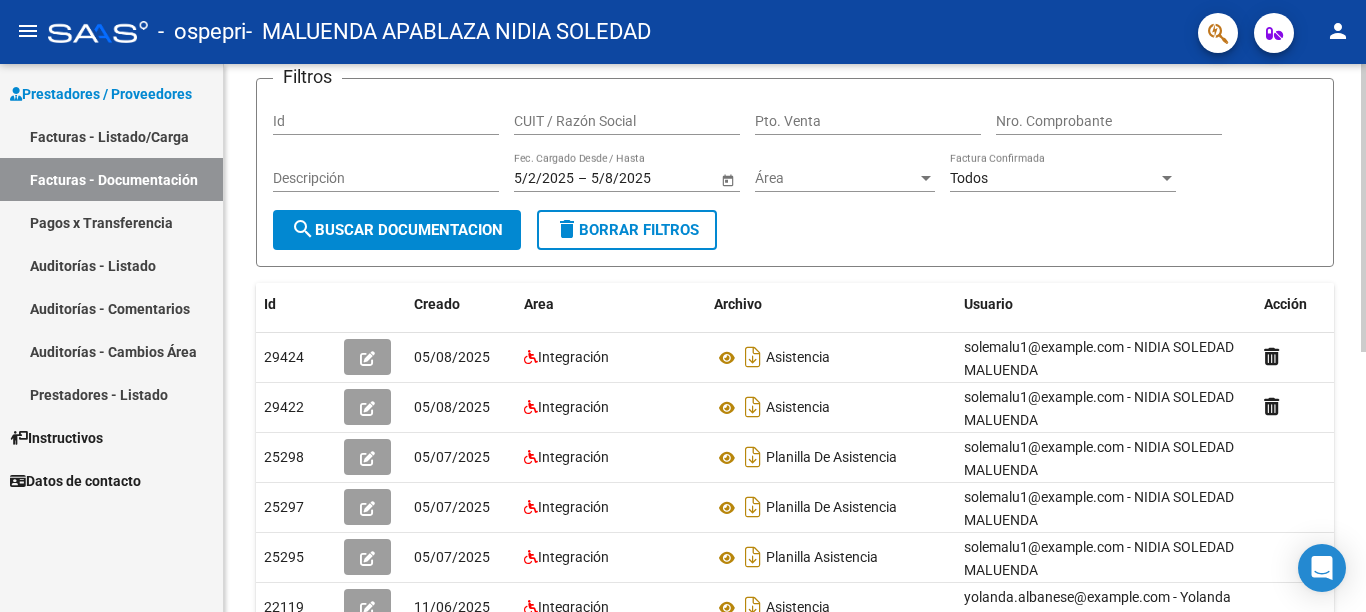 click 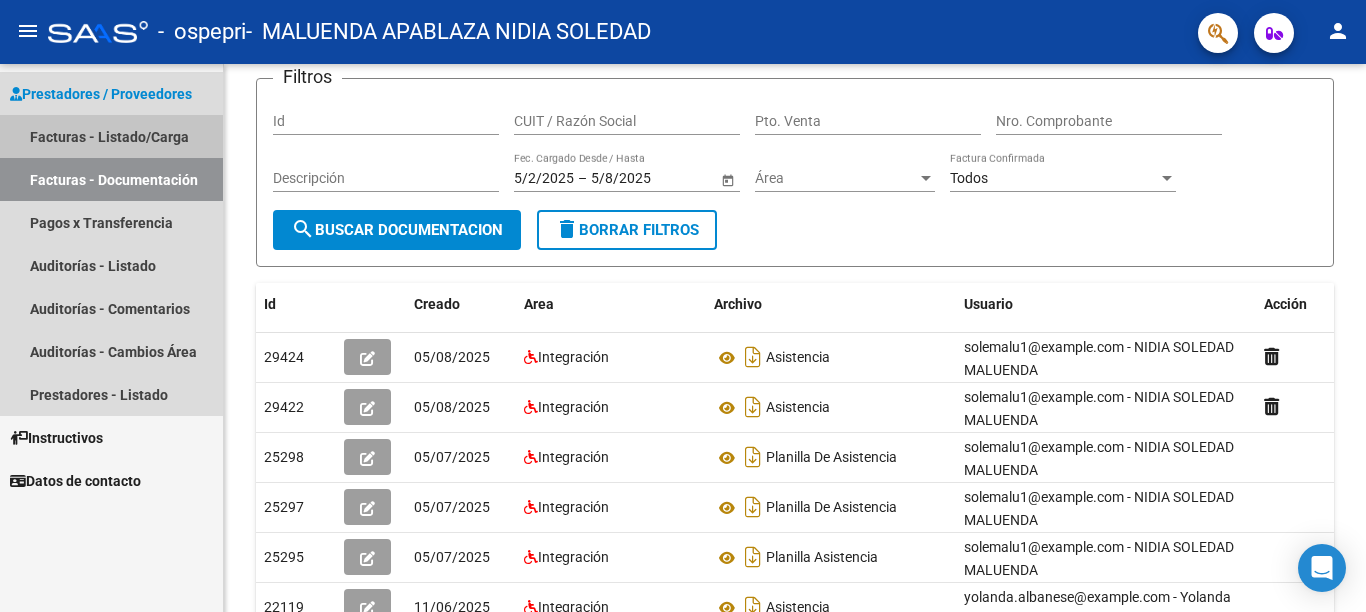 click on "Facturas - Listado/Carga" at bounding box center [111, 136] 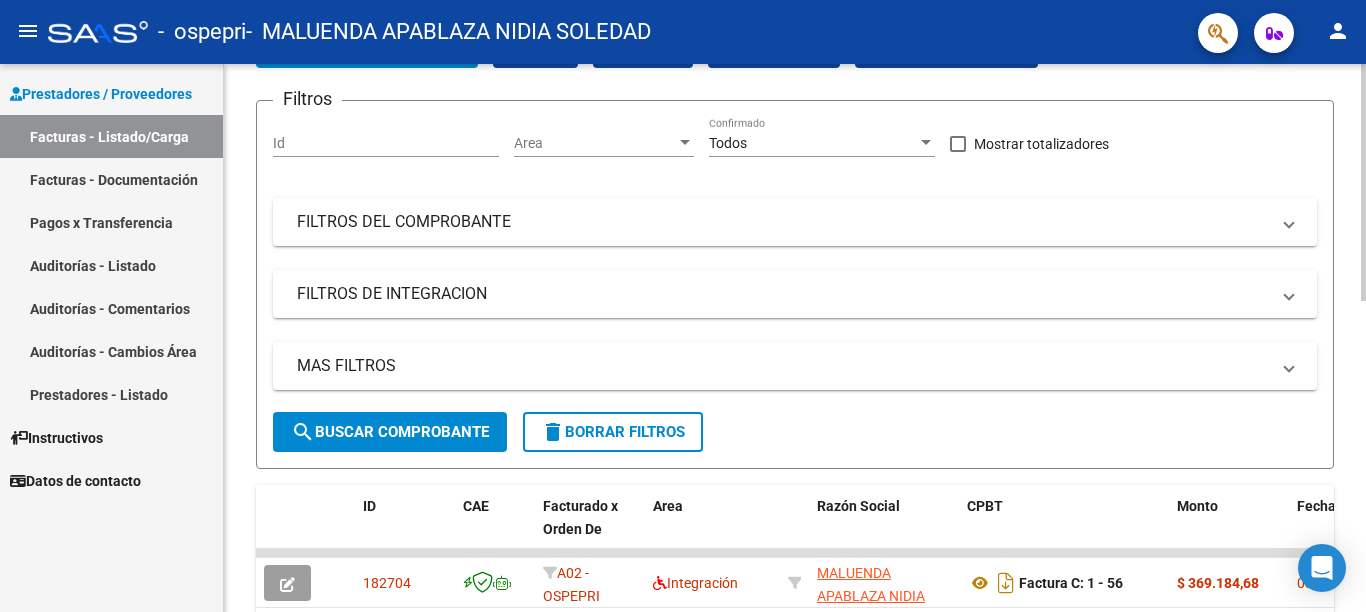 scroll, scrollTop: 0, scrollLeft: 0, axis: both 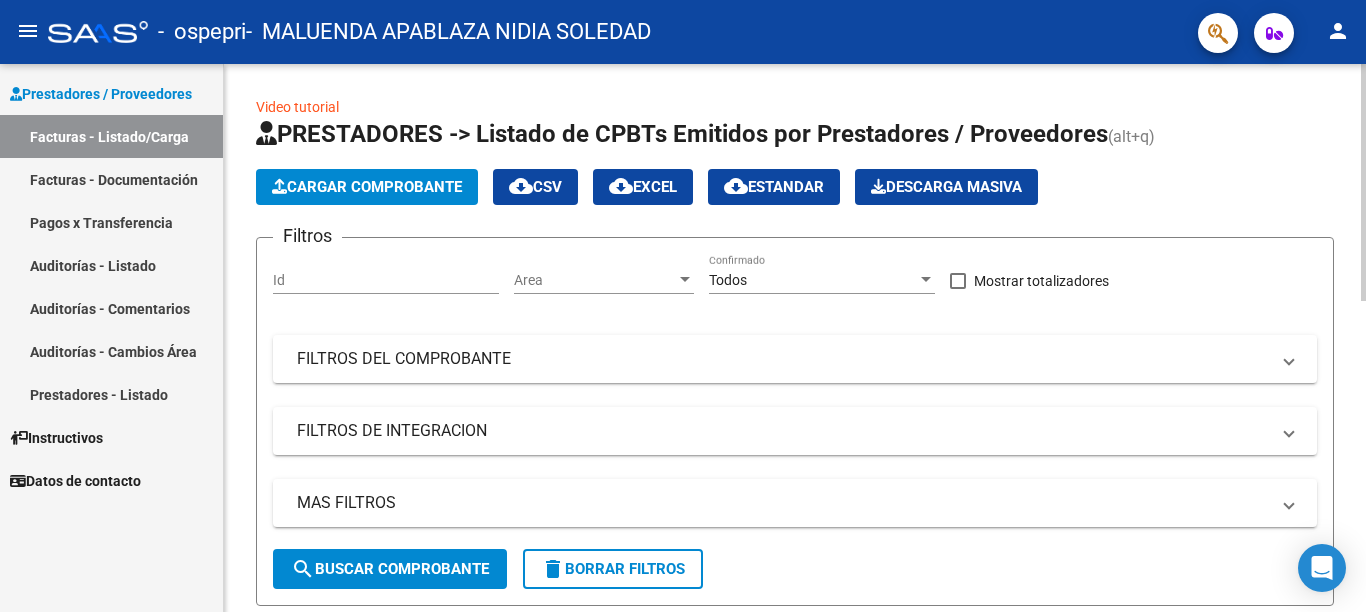 click 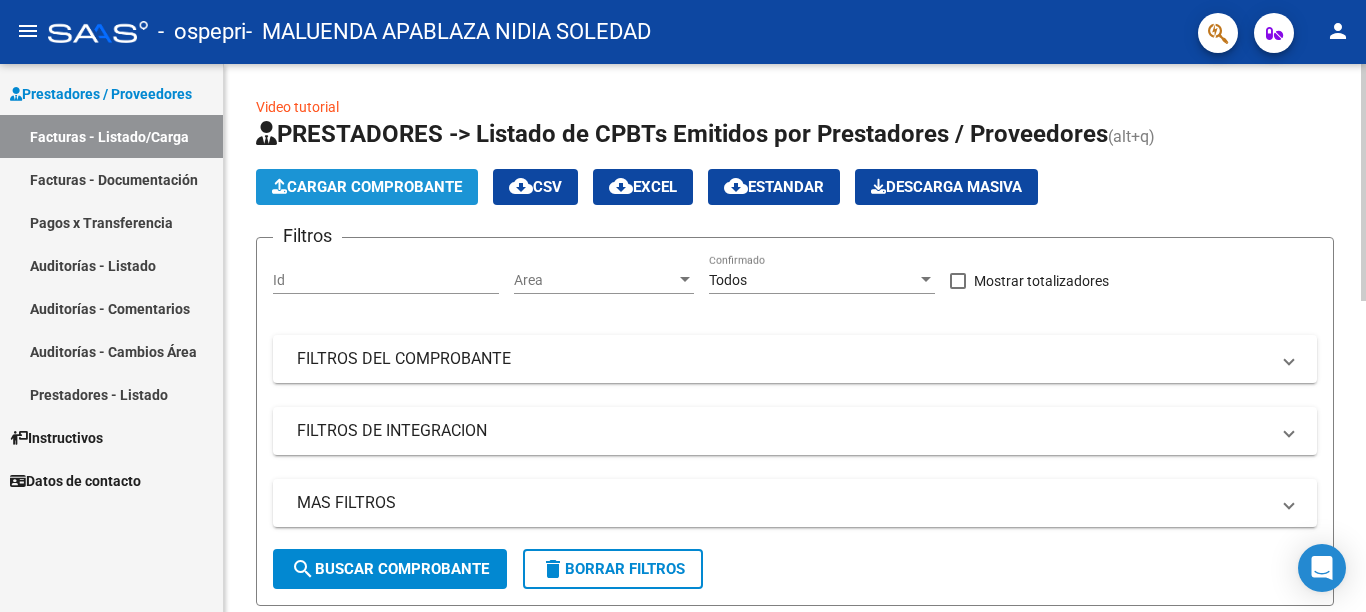 click on "Cargar Comprobante" 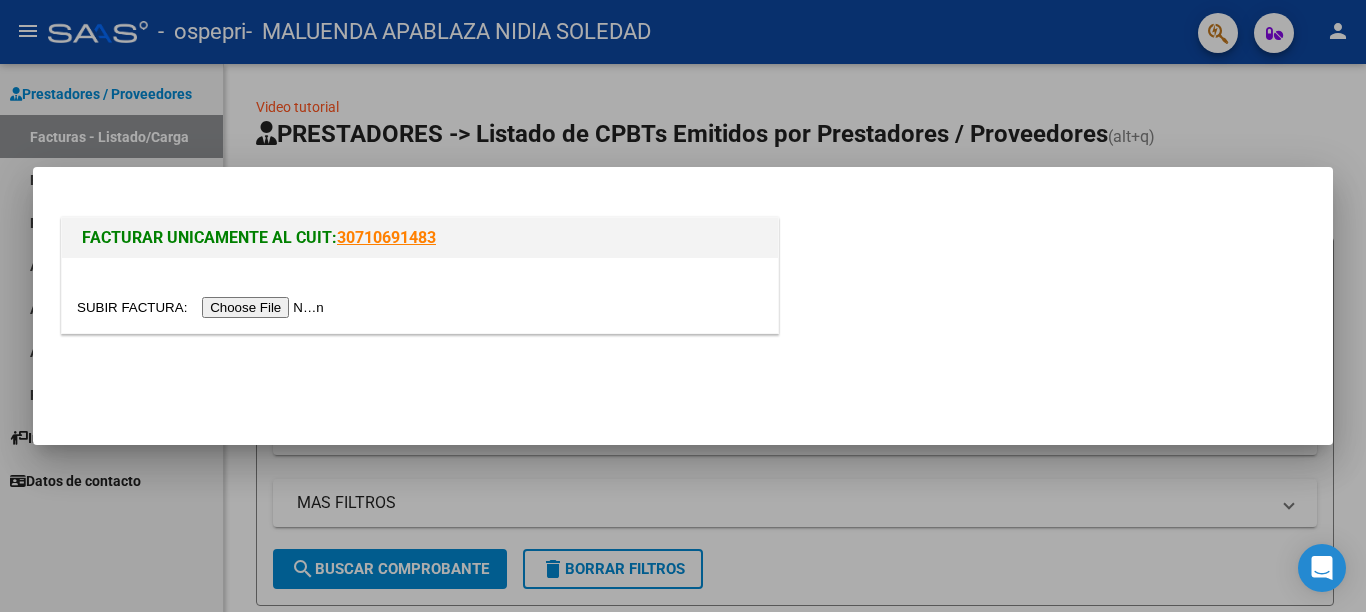 click at bounding box center (203, 307) 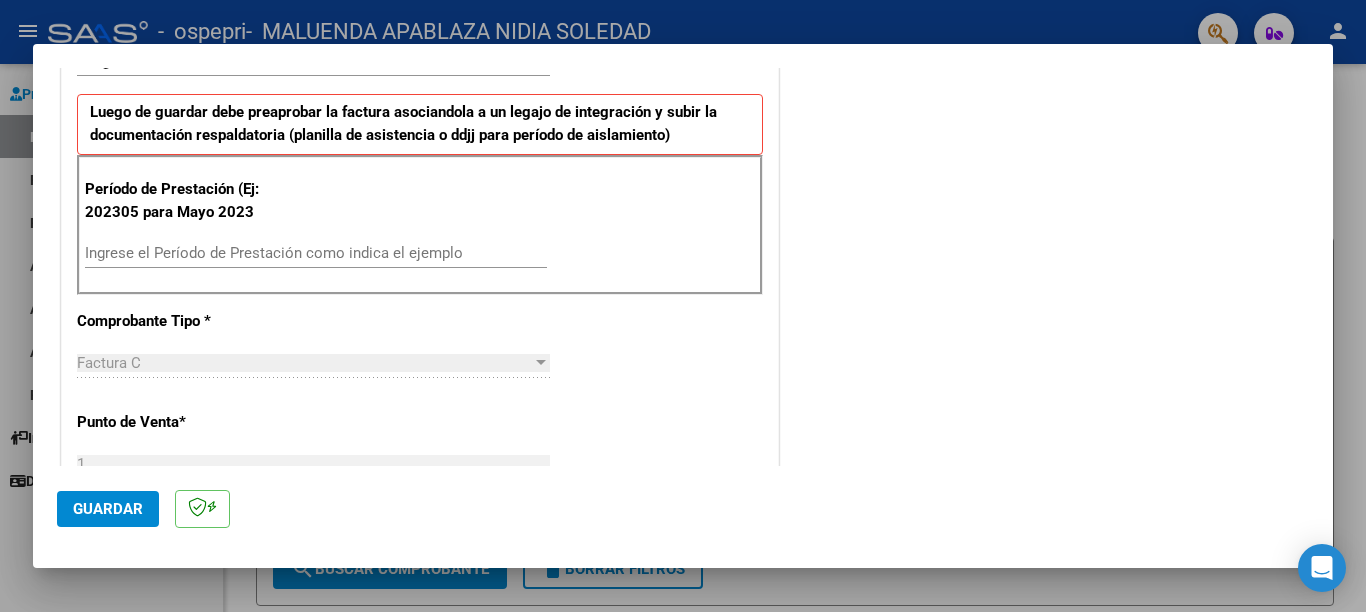 scroll, scrollTop: 508, scrollLeft: 0, axis: vertical 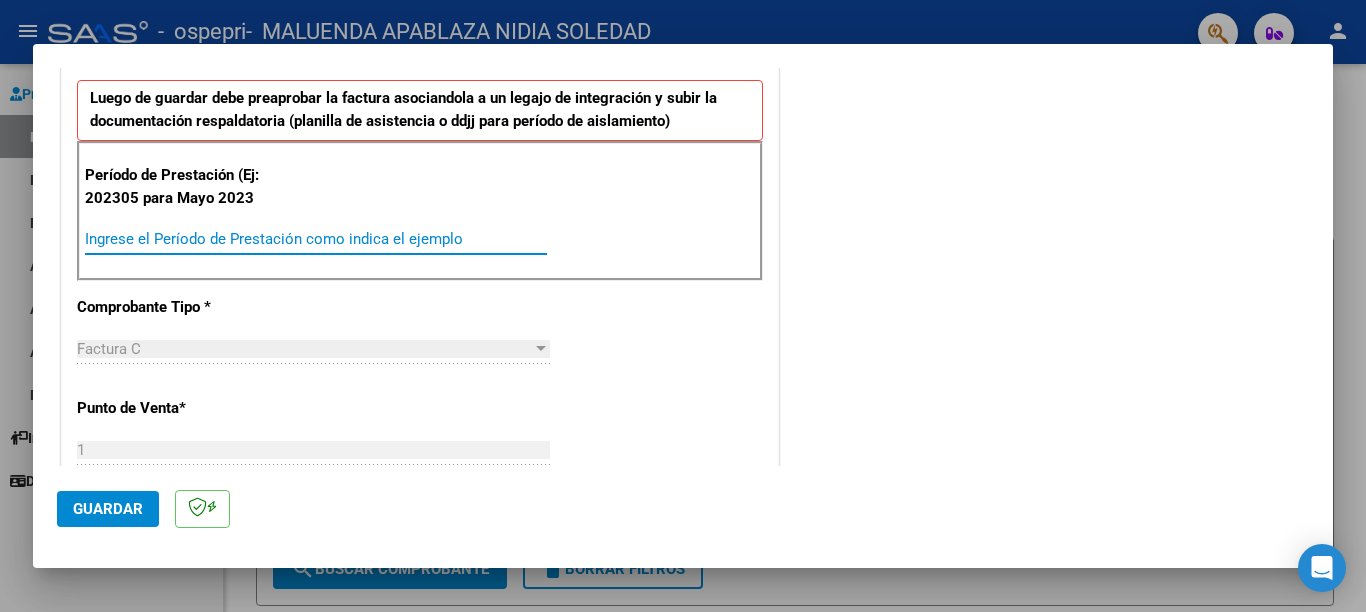 click on "Ingrese el Período de Prestación como indica el ejemplo" at bounding box center [316, 239] 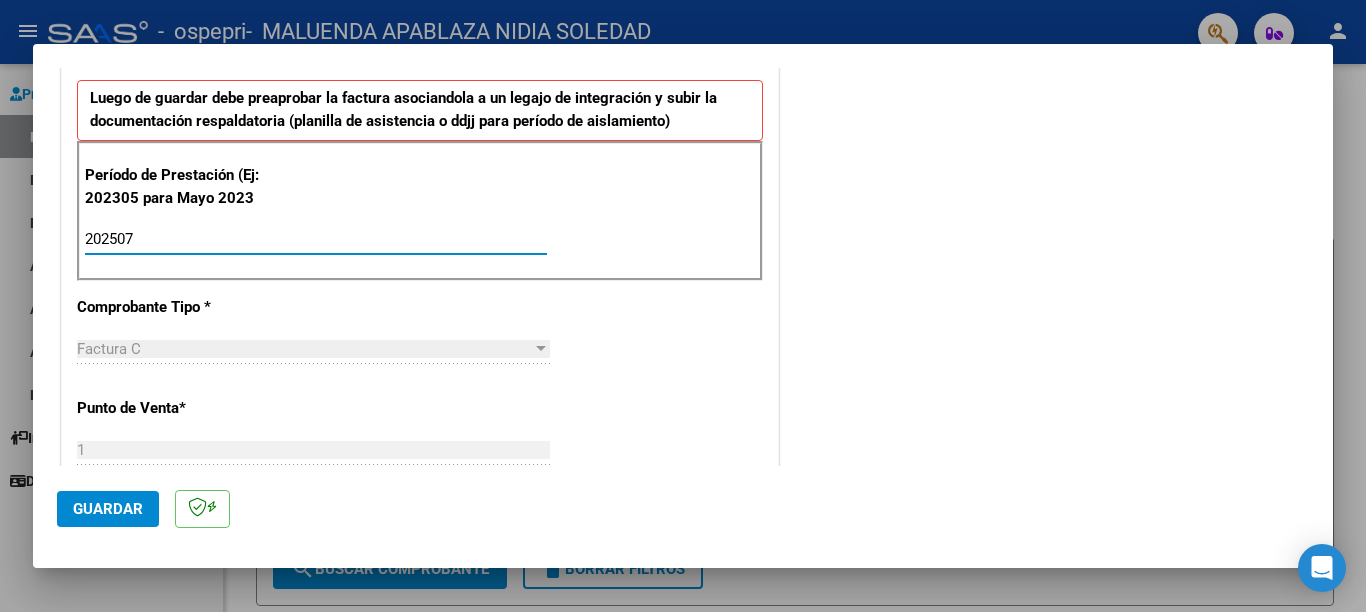 type on "202507" 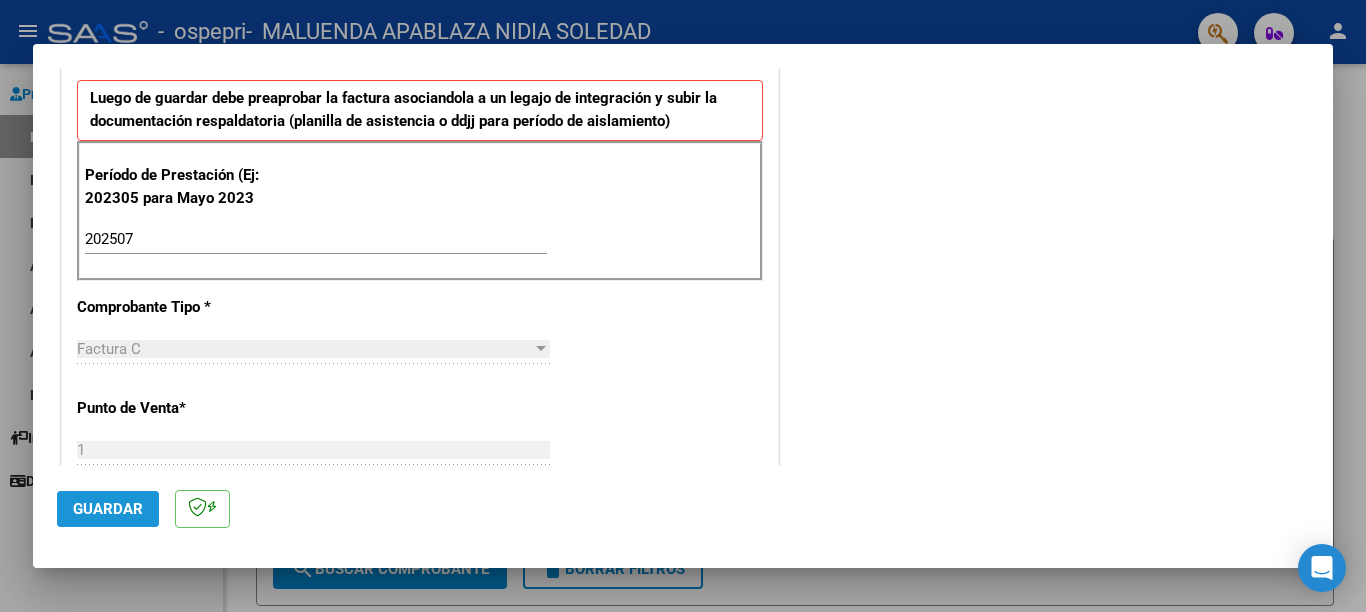 click on "Guardar" 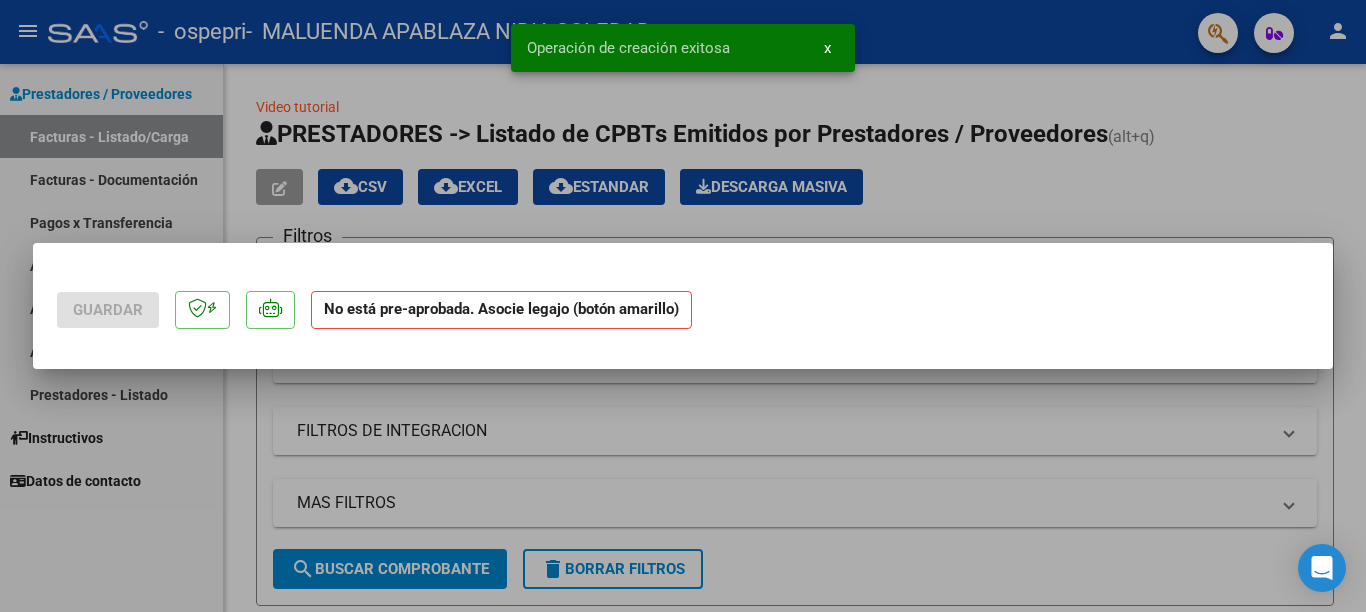 scroll, scrollTop: 0, scrollLeft: 0, axis: both 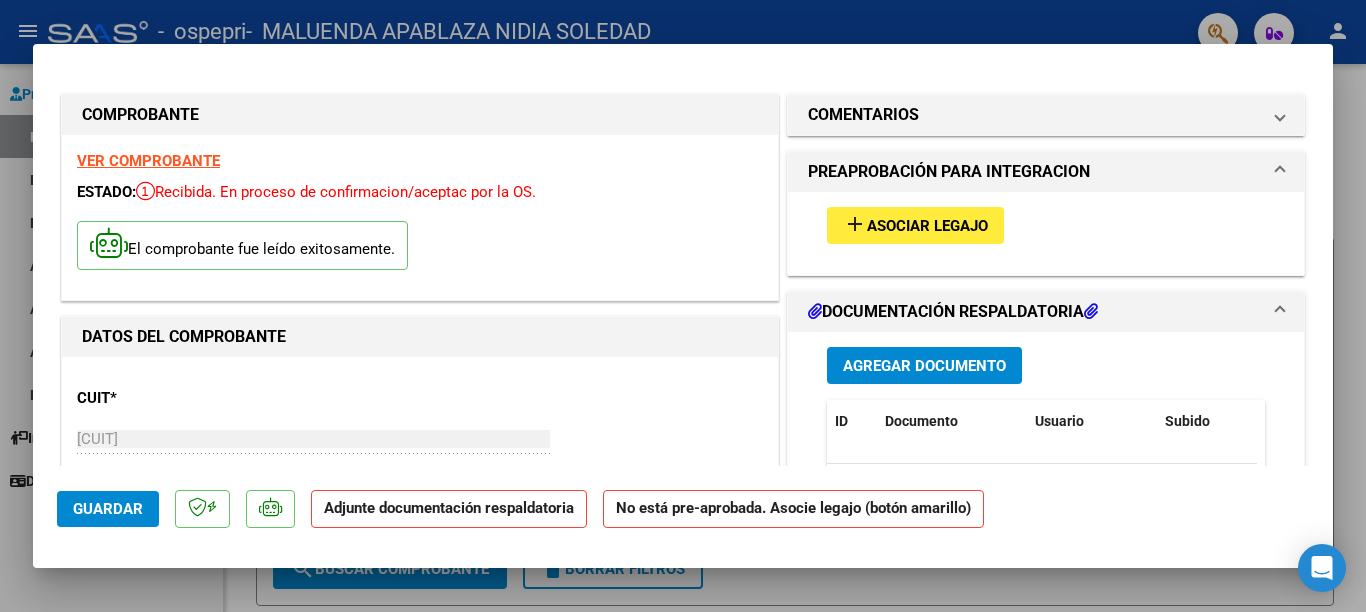click on "Agregar Documento" at bounding box center (924, 366) 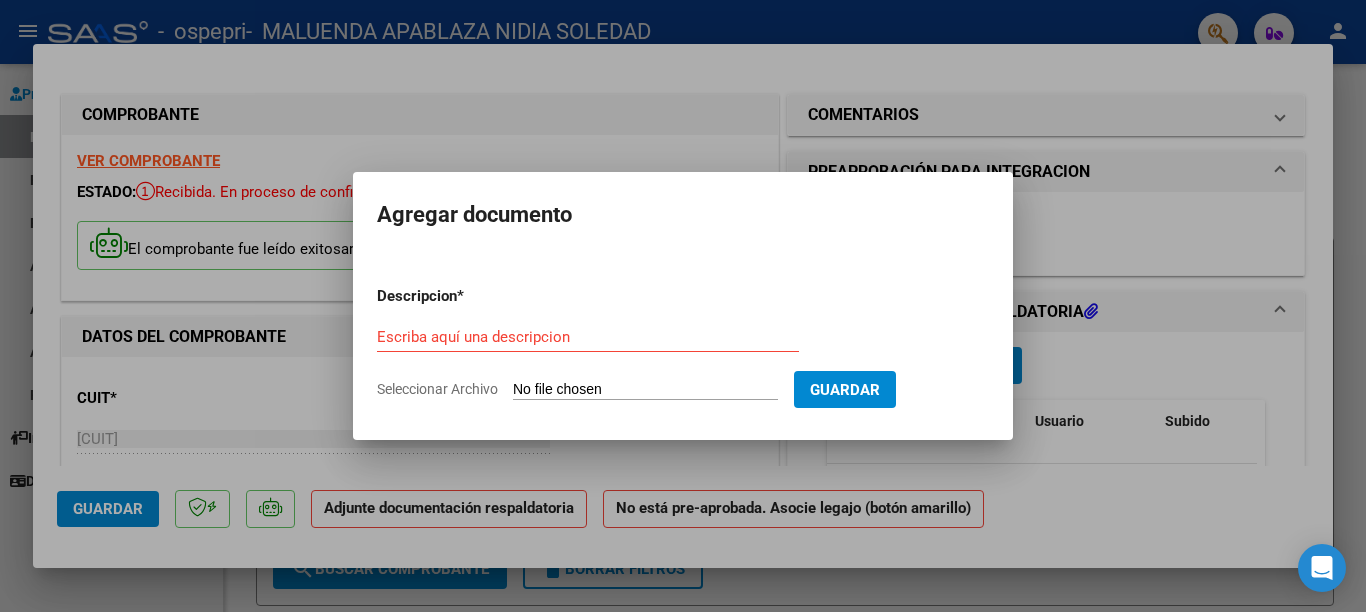 click on "Seleccionar Archivo" 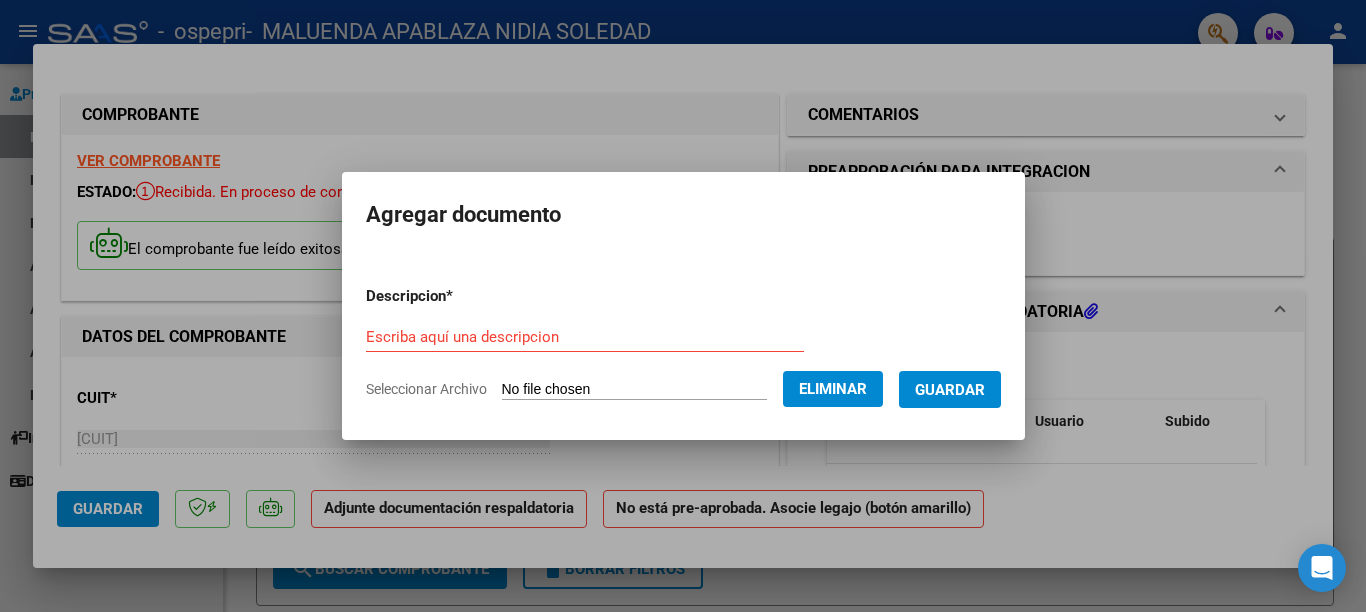 drag, startPoint x: 454, startPoint y: 392, endPoint x: 354, endPoint y: 222, distance: 197.23083 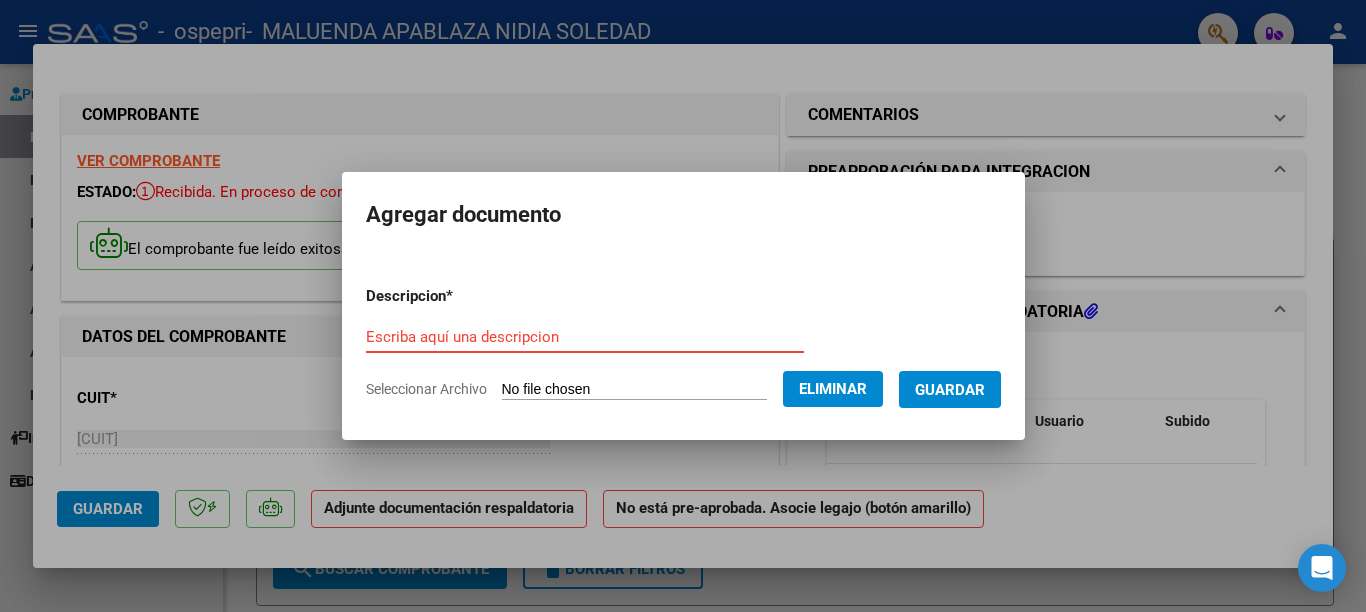 click on "Escriba aquí una descripcion" at bounding box center [585, 337] 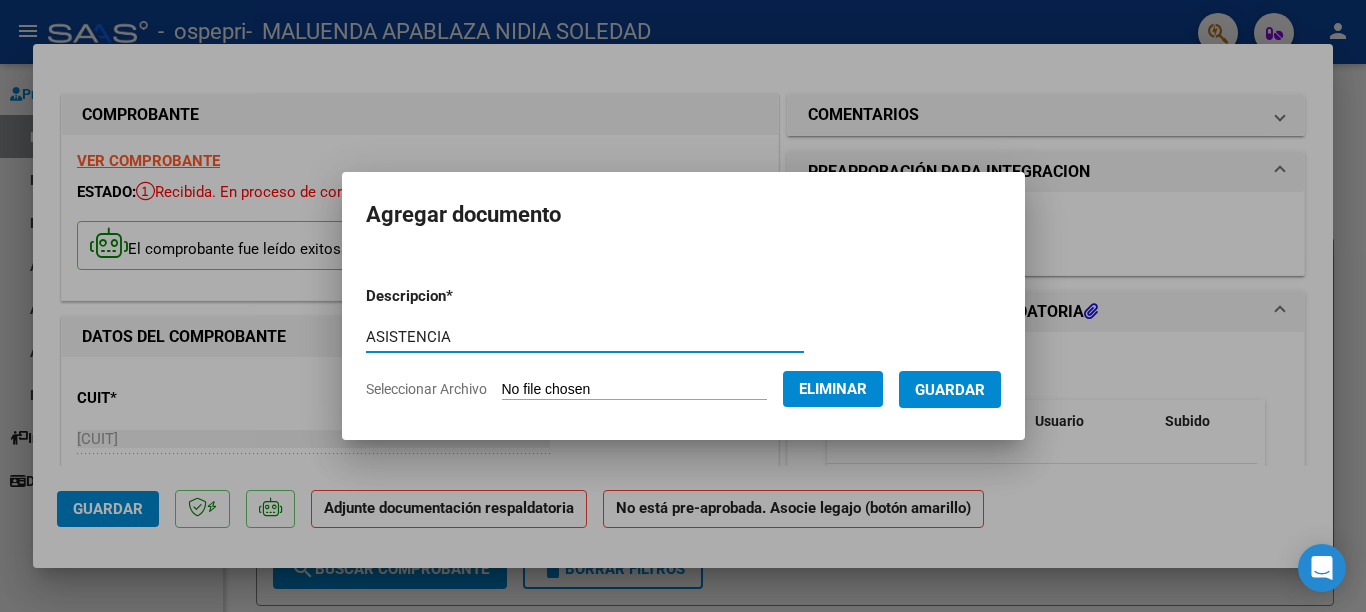 type on "ASISTENCIA" 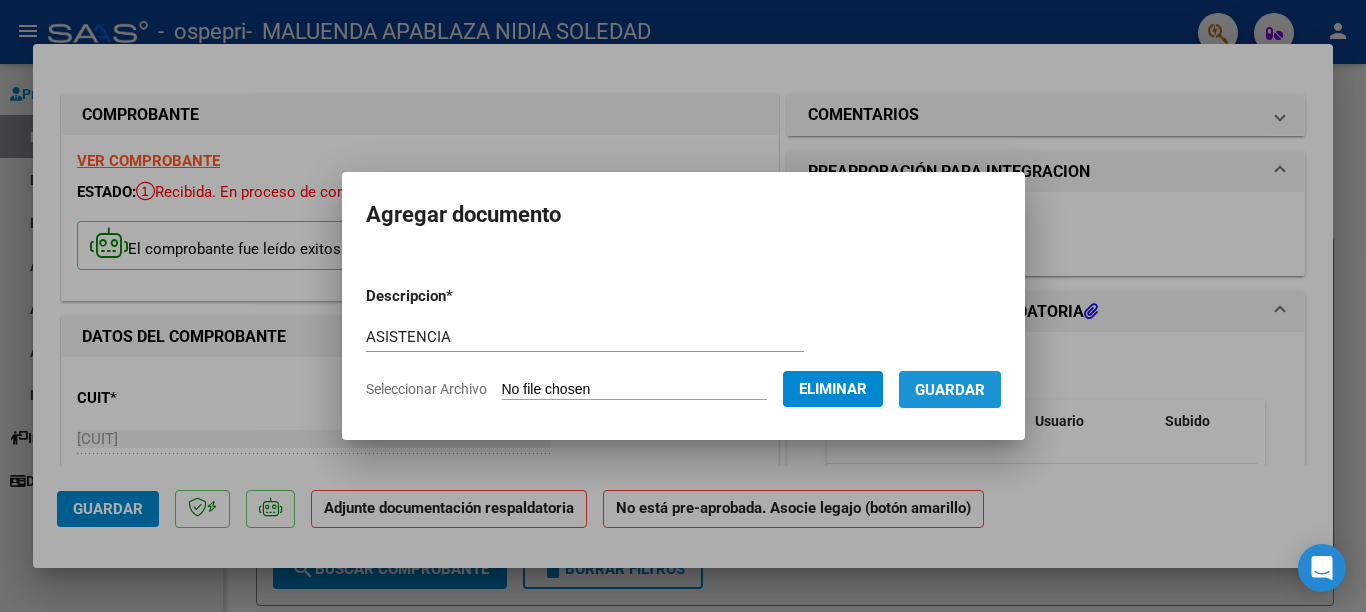 click on "Guardar" at bounding box center [950, 390] 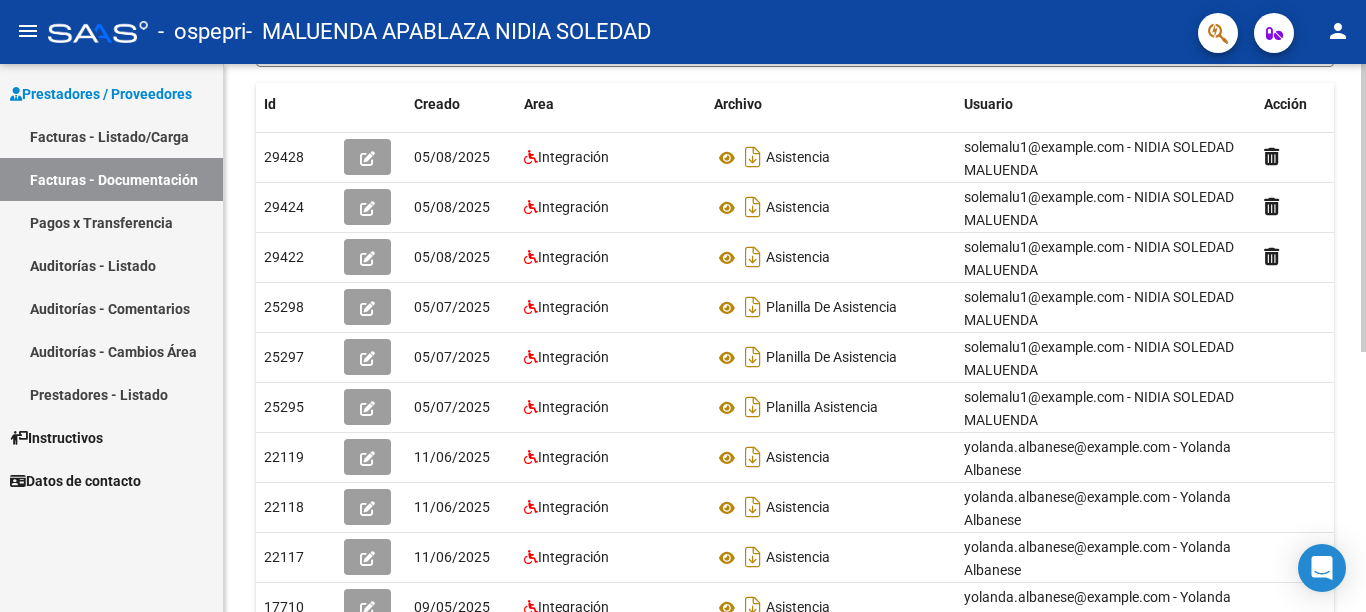 scroll, scrollTop: 339, scrollLeft: 0, axis: vertical 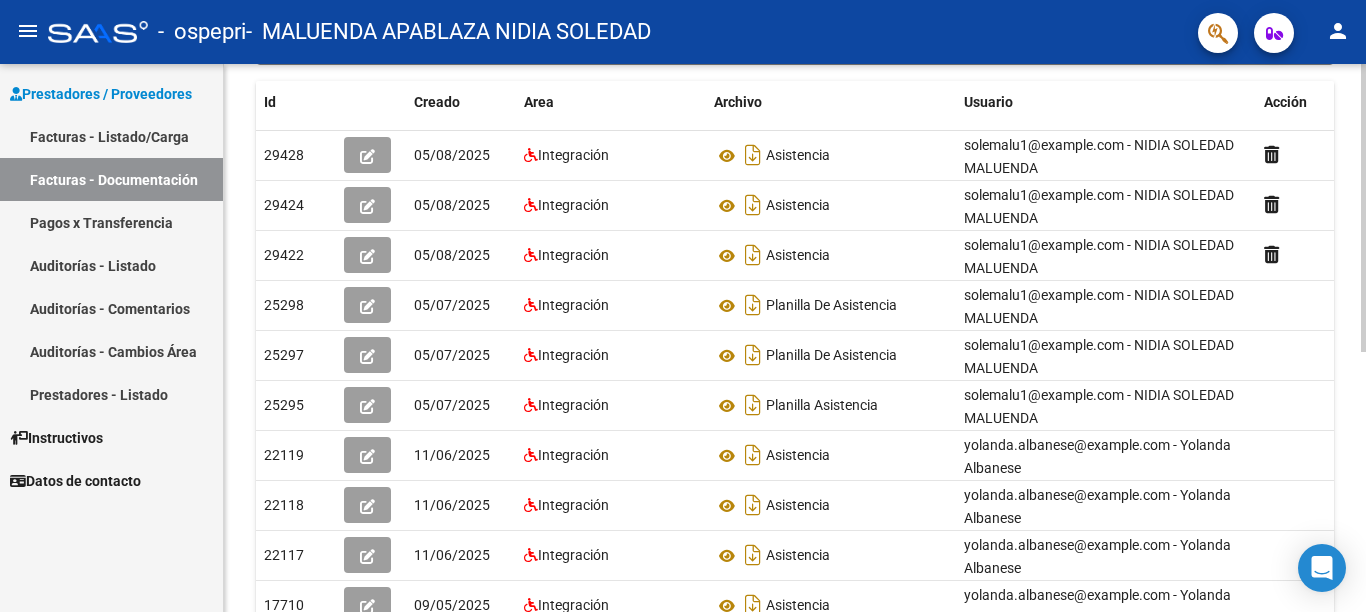 click 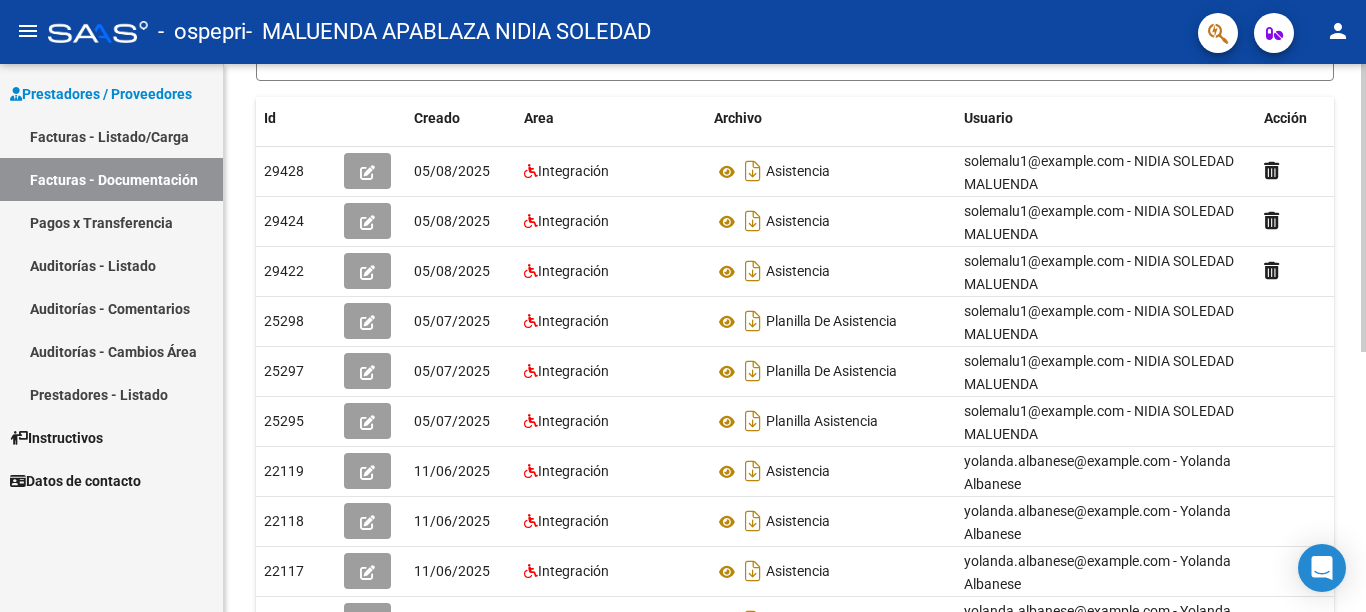 scroll, scrollTop: 91, scrollLeft: 0, axis: vertical 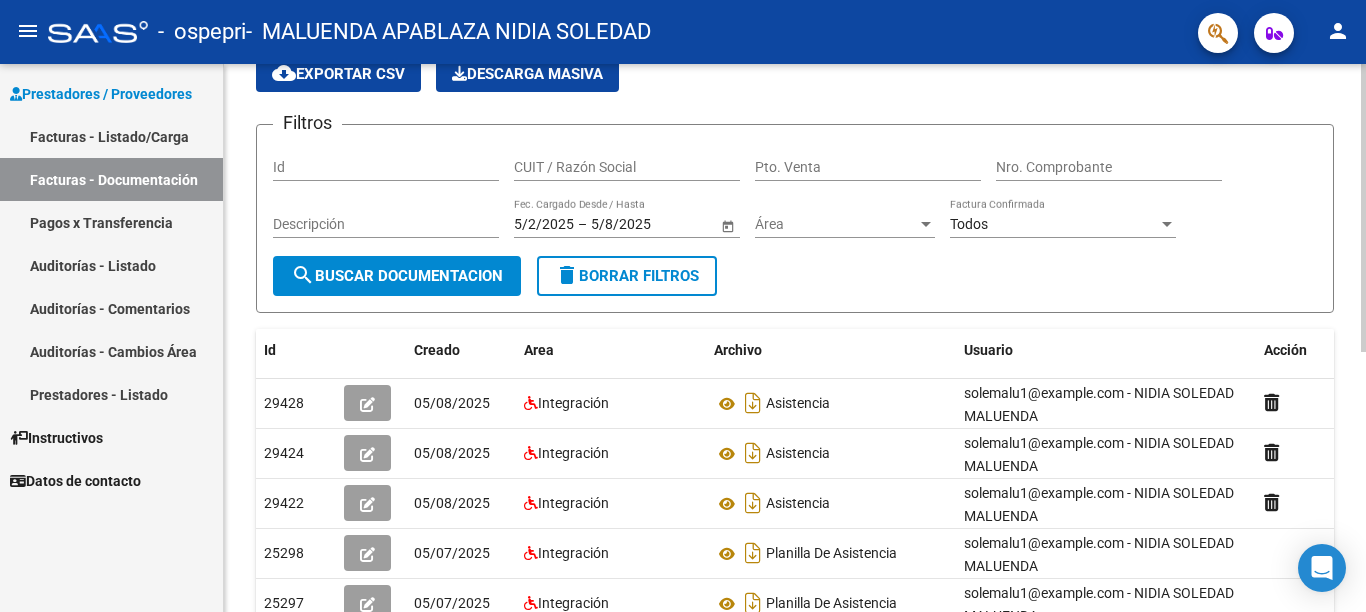 click on "PRESTADORES -> Comprobantes - Documentación Respaldatoria cloud_download  Exportar CSV   Descarga Masiva
Filtros Id CUIT / Razón Social Pto. Venta Nro. Comprobante Descripción 5/2/2025 5/2/2025 – 5/8/2025 5/8/2025 Fec. Cargado Desde / Hasta Área Área Todos Factura Confirmada search  Buscar Documentacion  delete  Borrar Filtros  Id Creado Area Archivo Usuario Acción 29428
05/08/2025 Integración Asistencia  solemalu1@hotmail.com - NIDIA SOLEDAD MALUENDA  29424
05/08/2025 Integración Asistencia  solemalu1@hotmail.com - NIDIA SOLEDAD MALUENDA  29422
05/08/2025 Integración Asistencia  solemalu1@hotmail.com - NIDIA SOLEDAD MALUENDA  25298
05/07/2025 Integración Planilla De Asistencia  solemalu1@hotmail.com - NIDIA SOLEDAD MALUENDA  25297
05/07/2025 Integración Planilla De Asistencia  solemalu1@hotmail.com - NIDIA SOLEDAD MALUENDA  25295
05/07/2025 Integración Planilla Asistencia  solemalu1@hotmail.com - NIDIA SOLEDAD MALUENDA  22119
11/06/2025 Integración Asistencia 22118" 